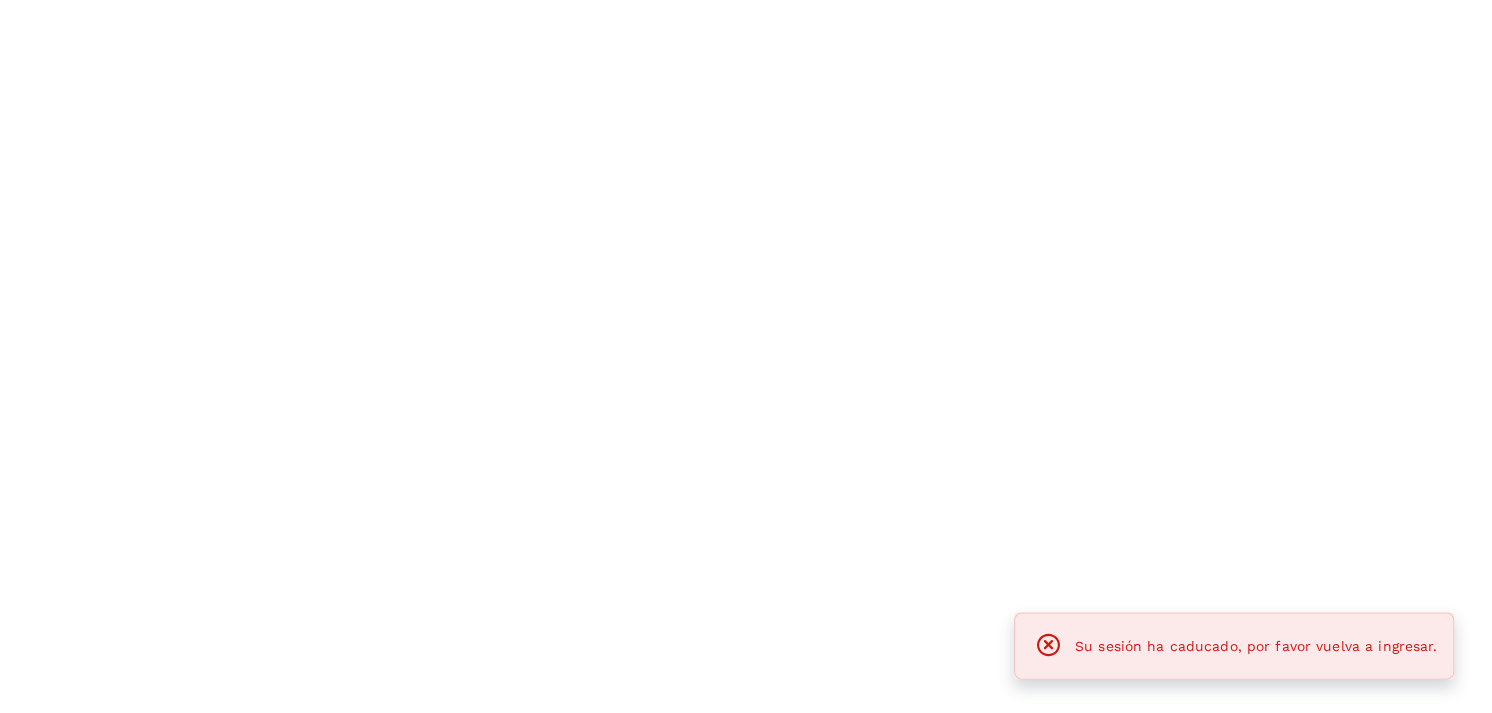 scroll, scrollTop: 0, scrollLeft: 0, axis: both 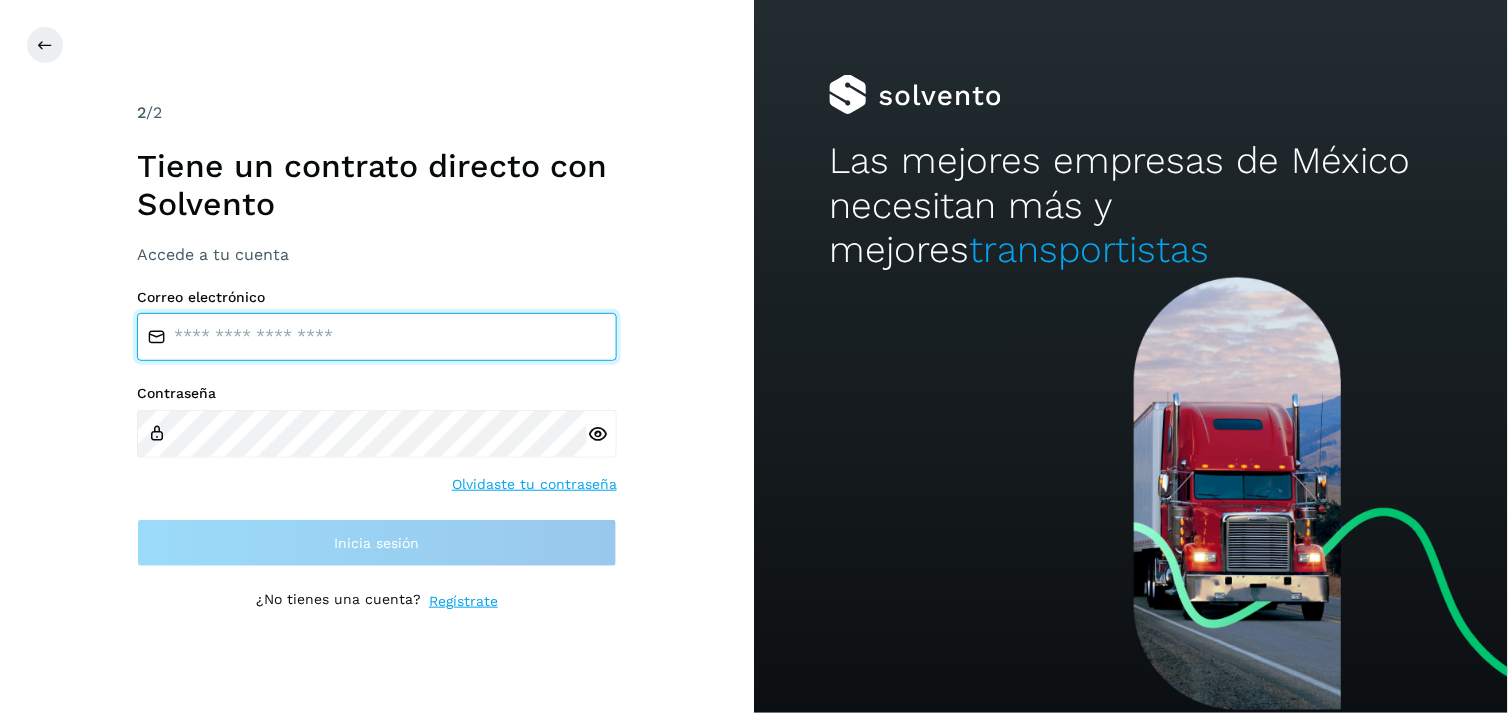 type on "**********" 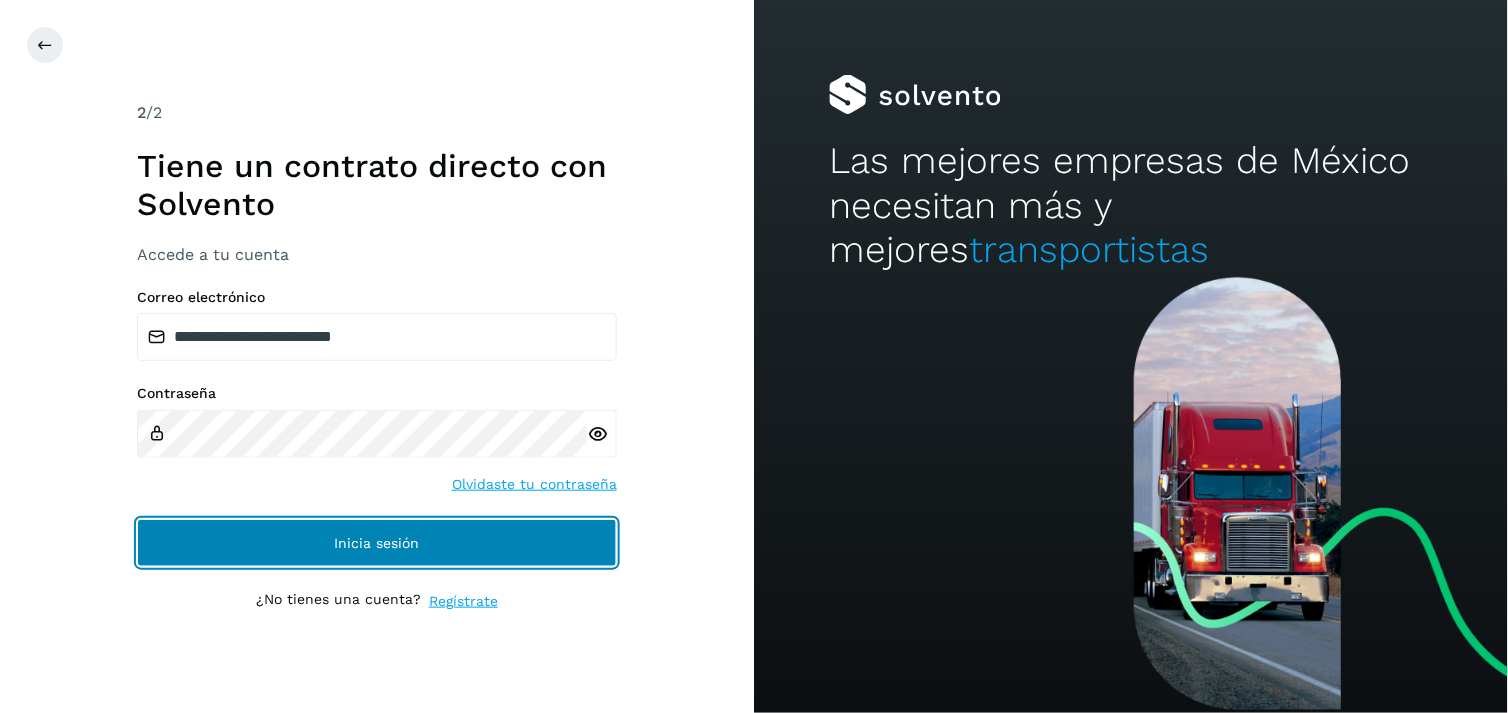 click on "Inicia sesión" at bounding box center (377, 543) 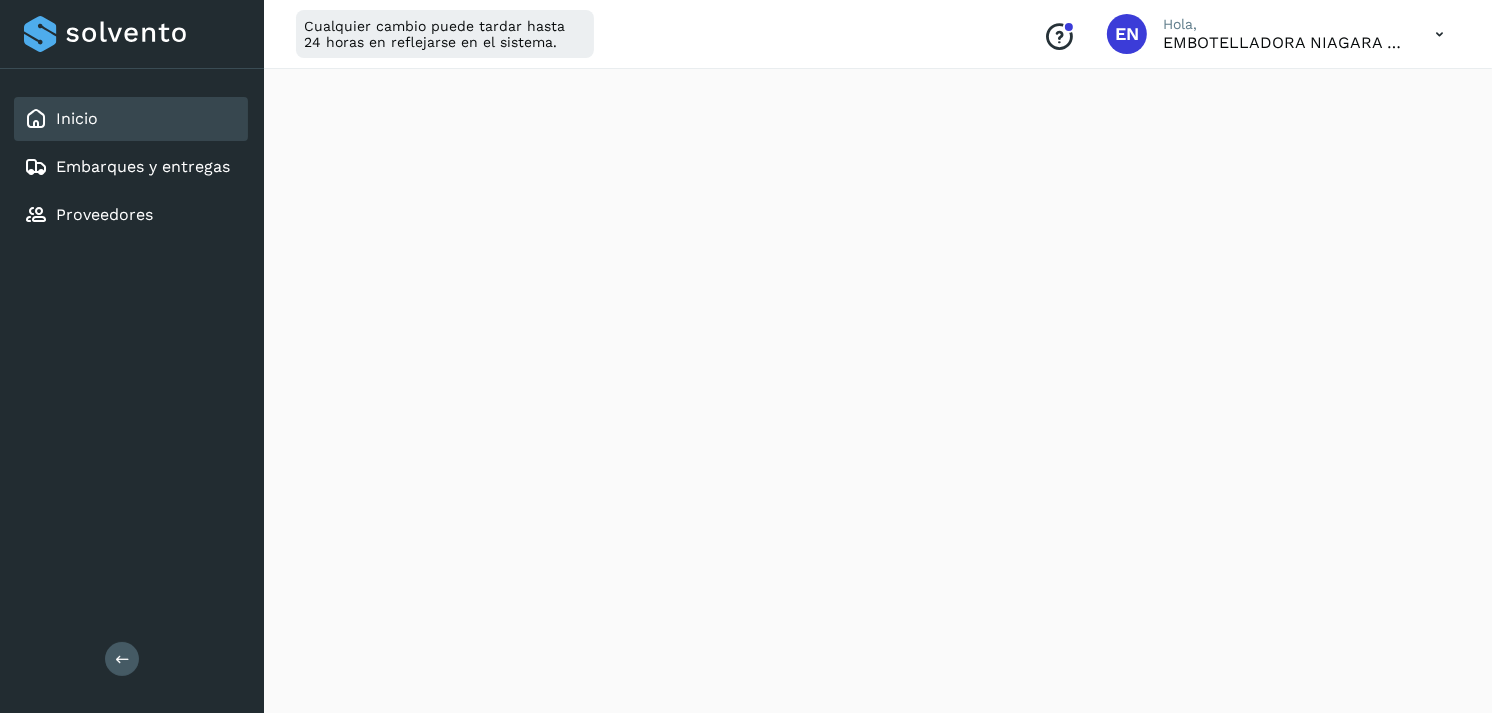 scroll, scrollTop: 1870, scrollLeft: 0, axis: vertical 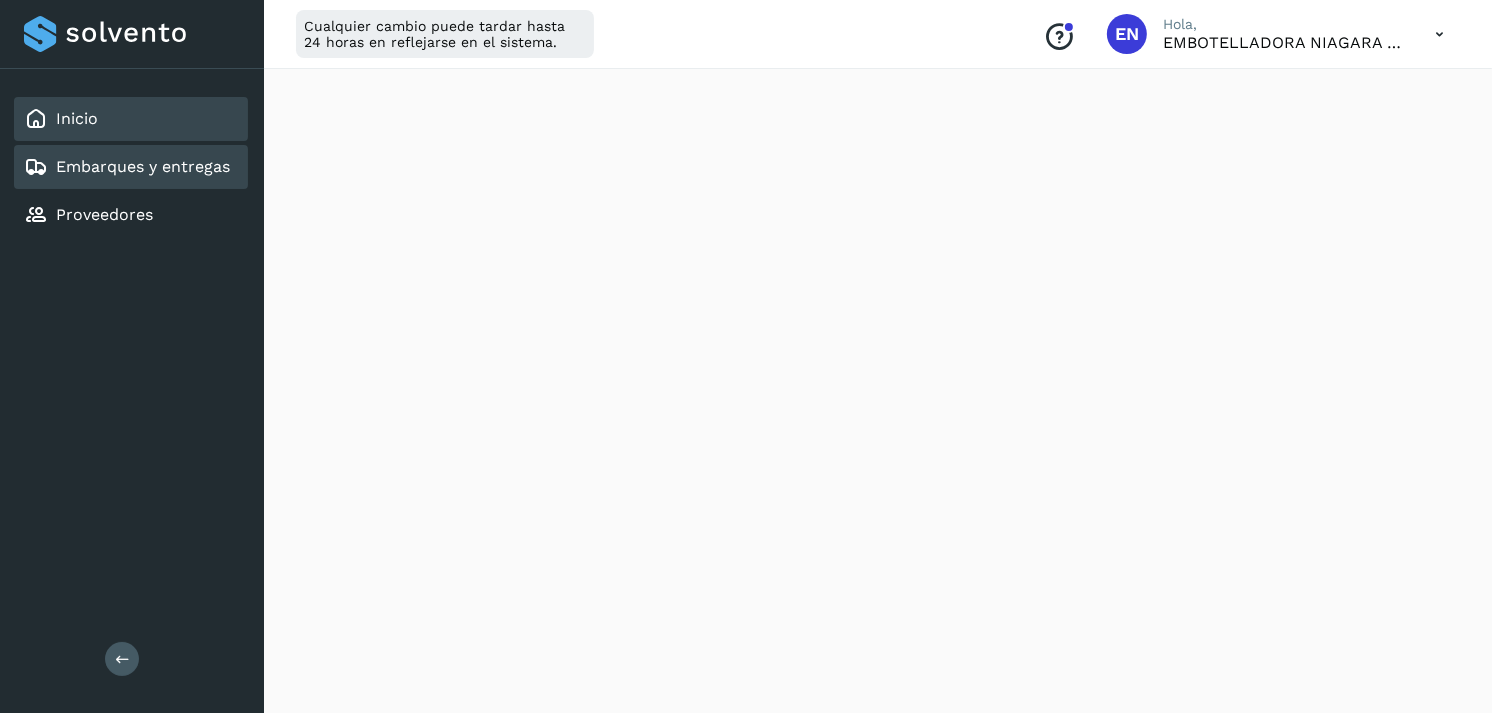 click on "Embarques y entregas" at bounding box center [143, 166] 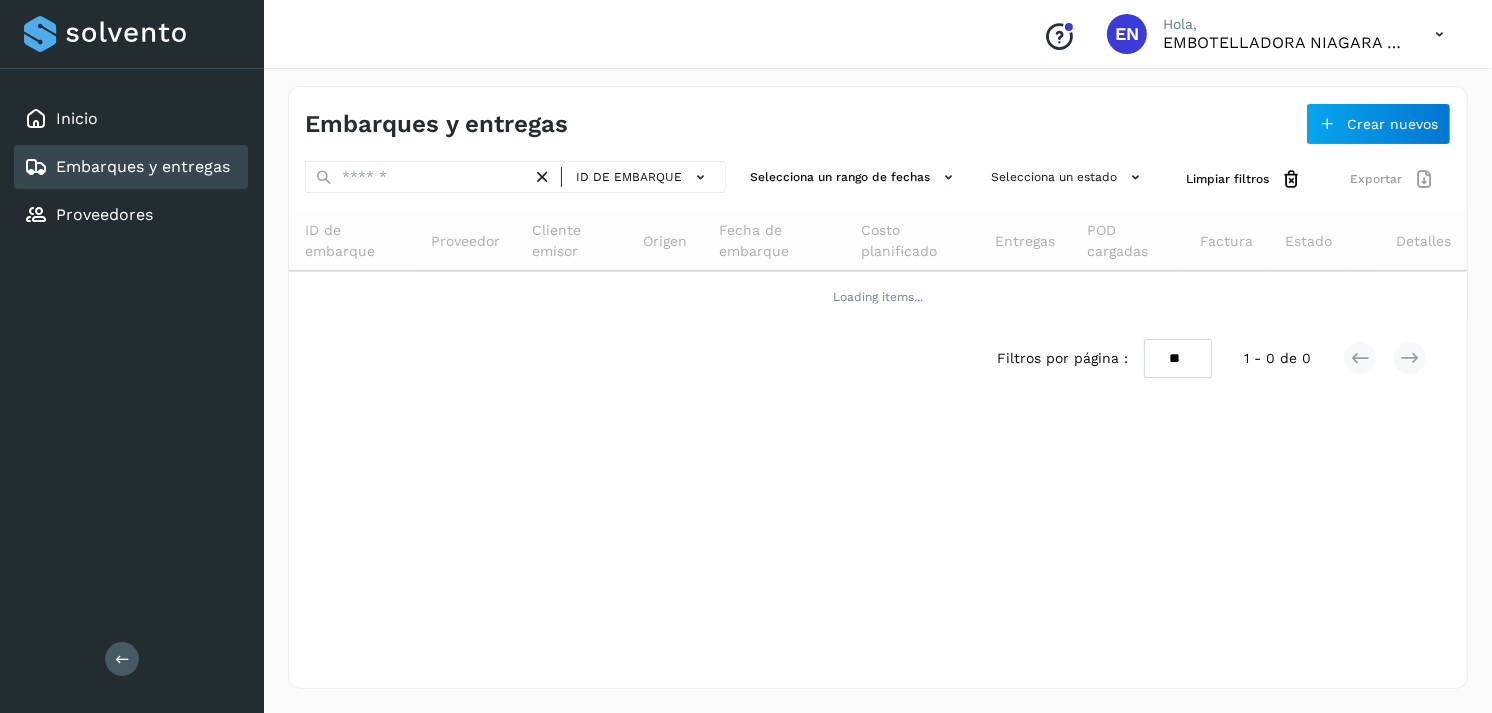 scroll, scrollTop: 0, scrollLeft: 0, axis: both 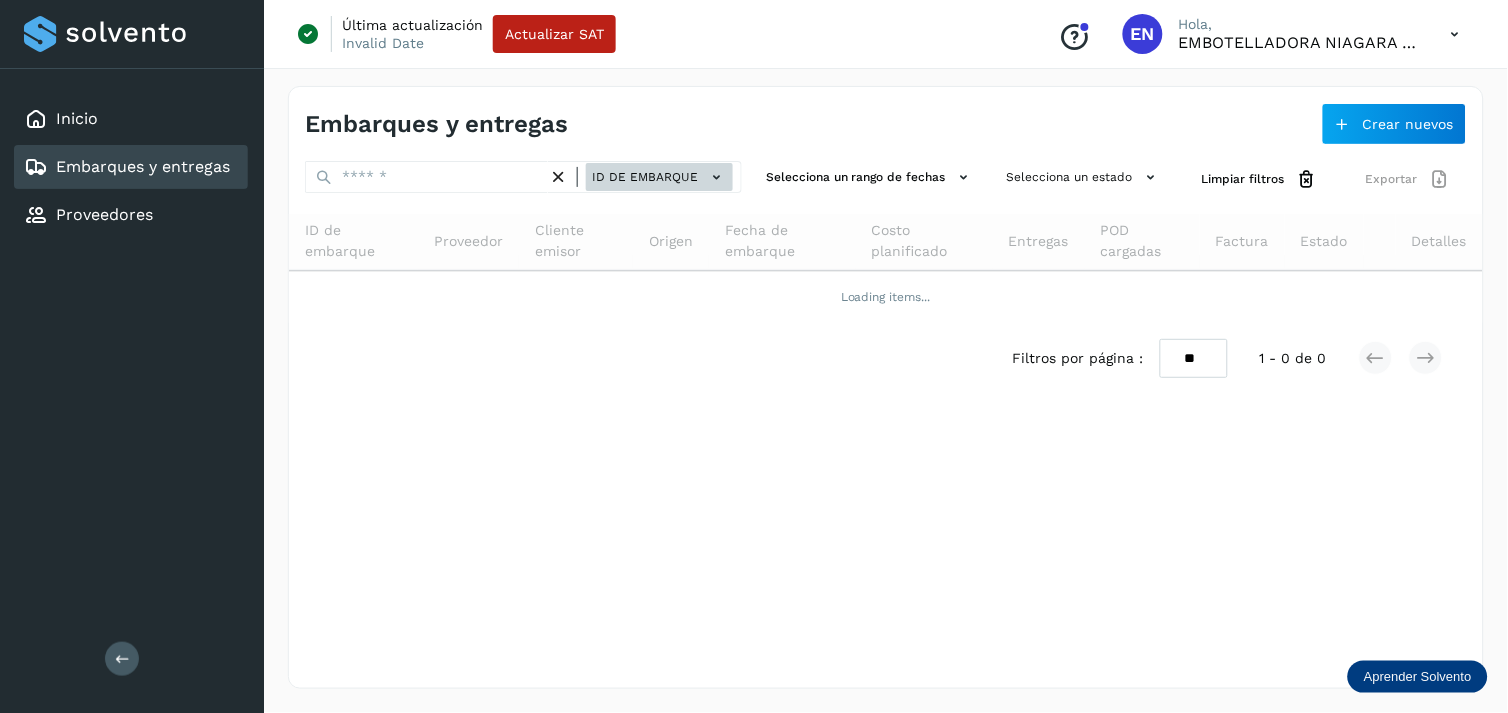 drag, startPoint x: 653, startPoint y: 192, endPoint x: 701, endPoint y: 182, distance: 49.0306 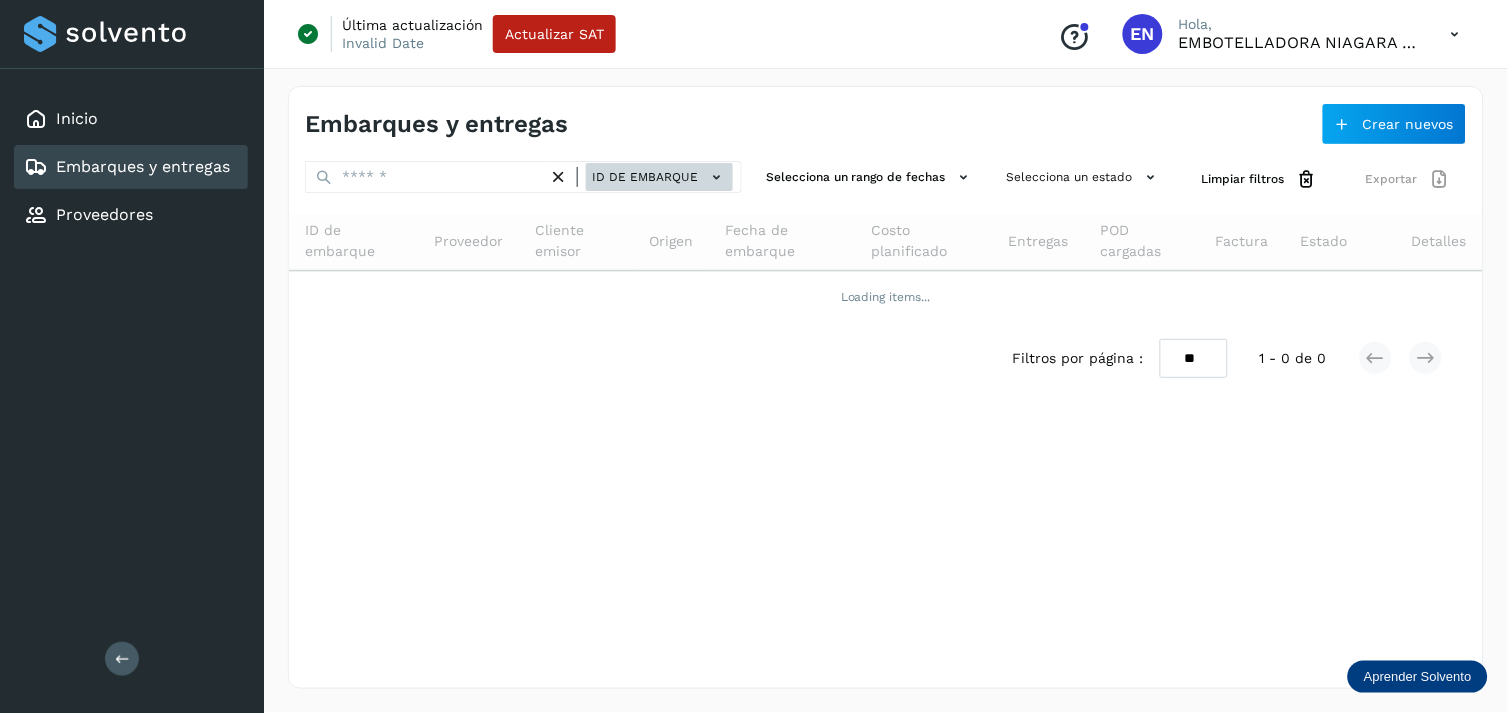 click on "ID de embarque" at bounding box center [645, 177] 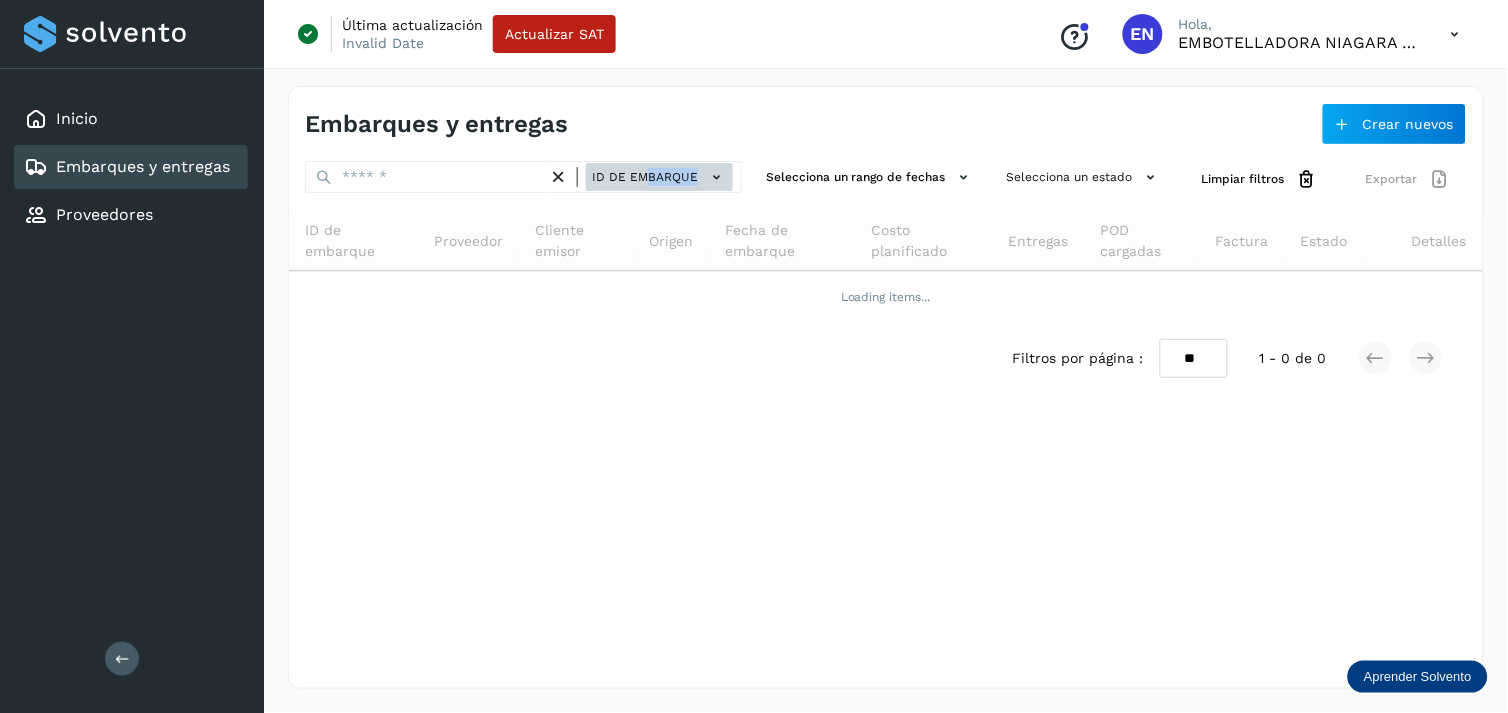 click on "ID de embarque" 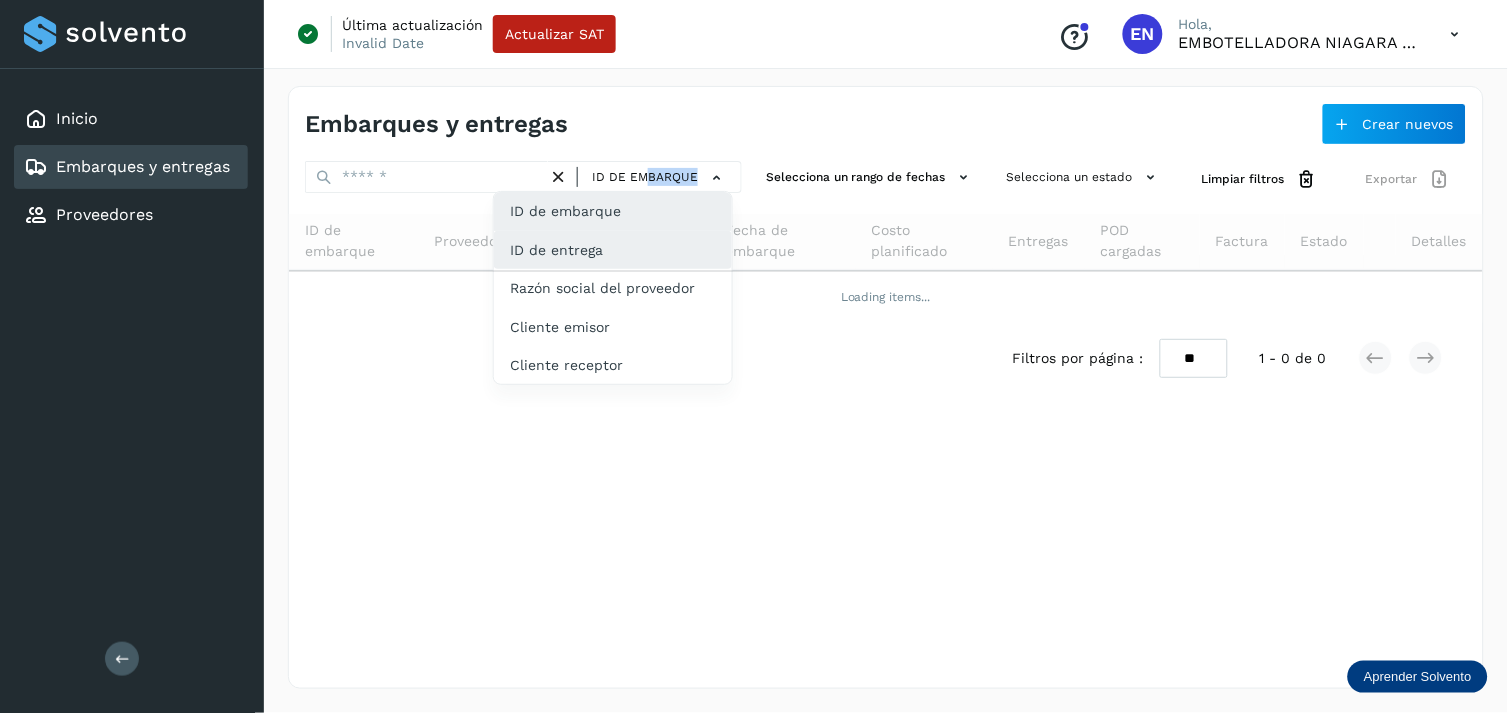 click on "ID de entrega" 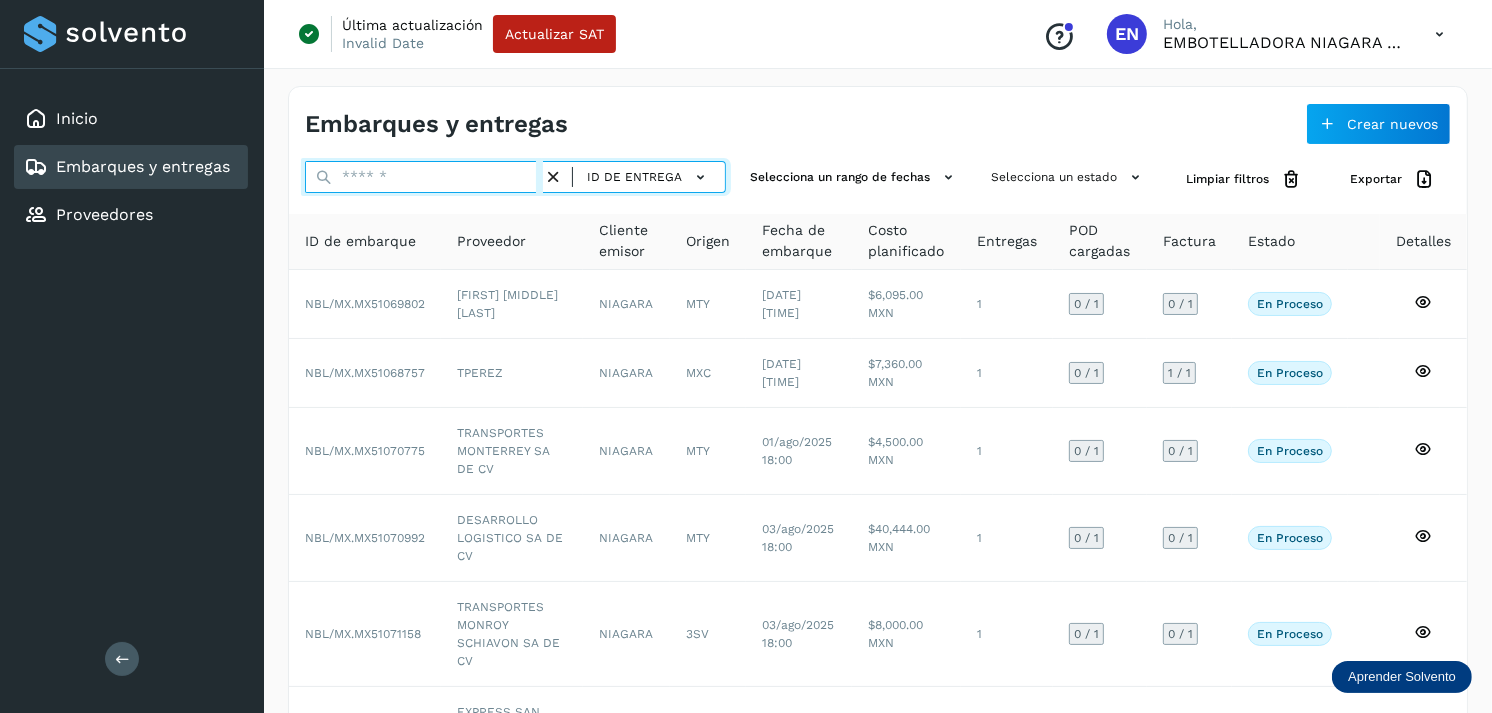 click at bounding box center (424, 177) 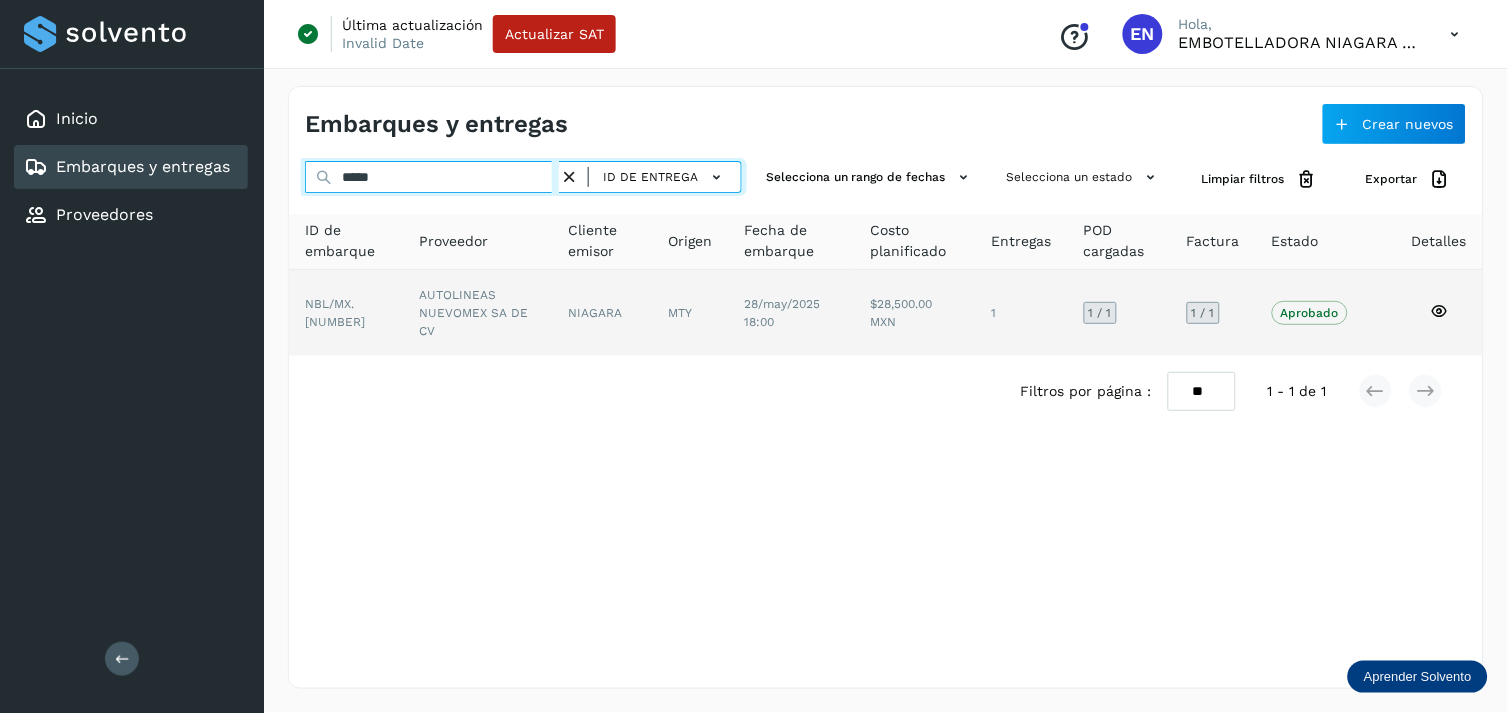 type on "*****" 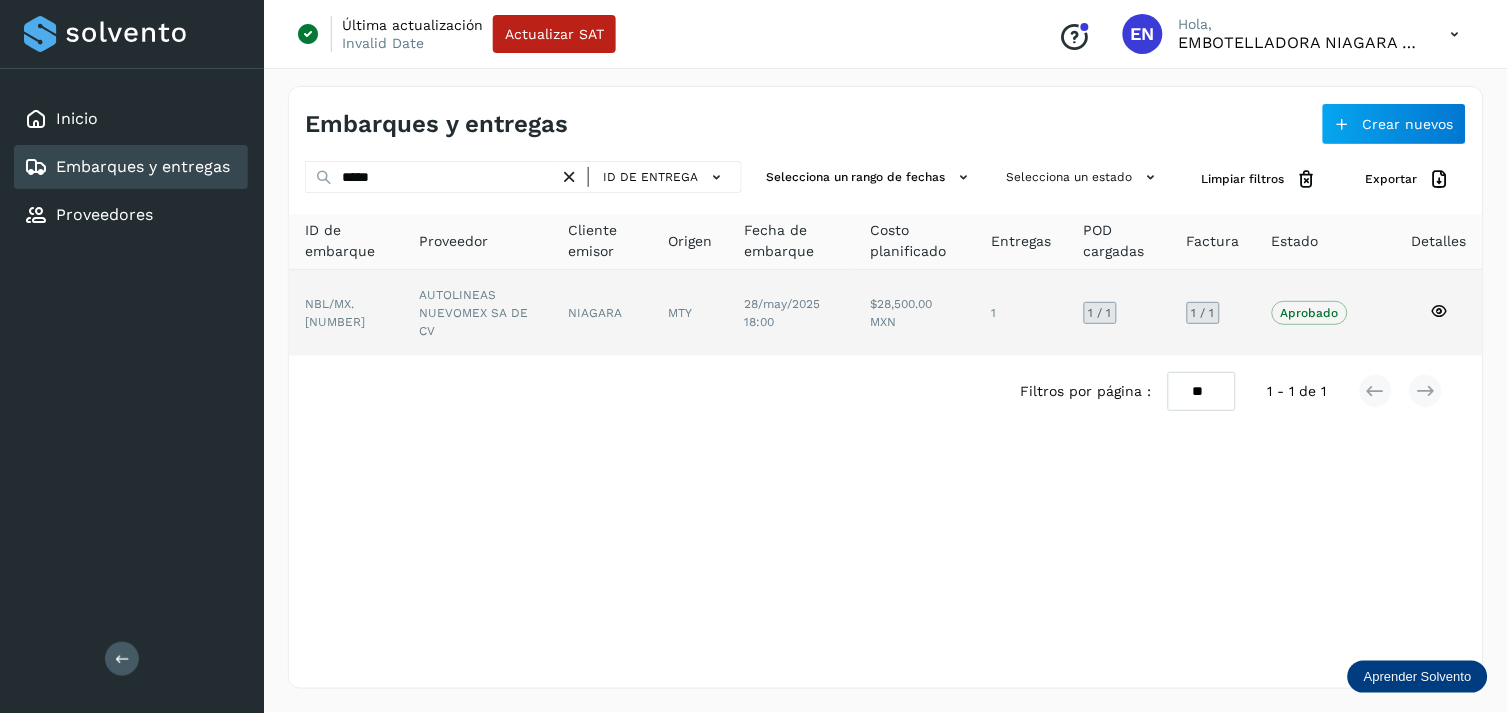 click on "NIAGARA" 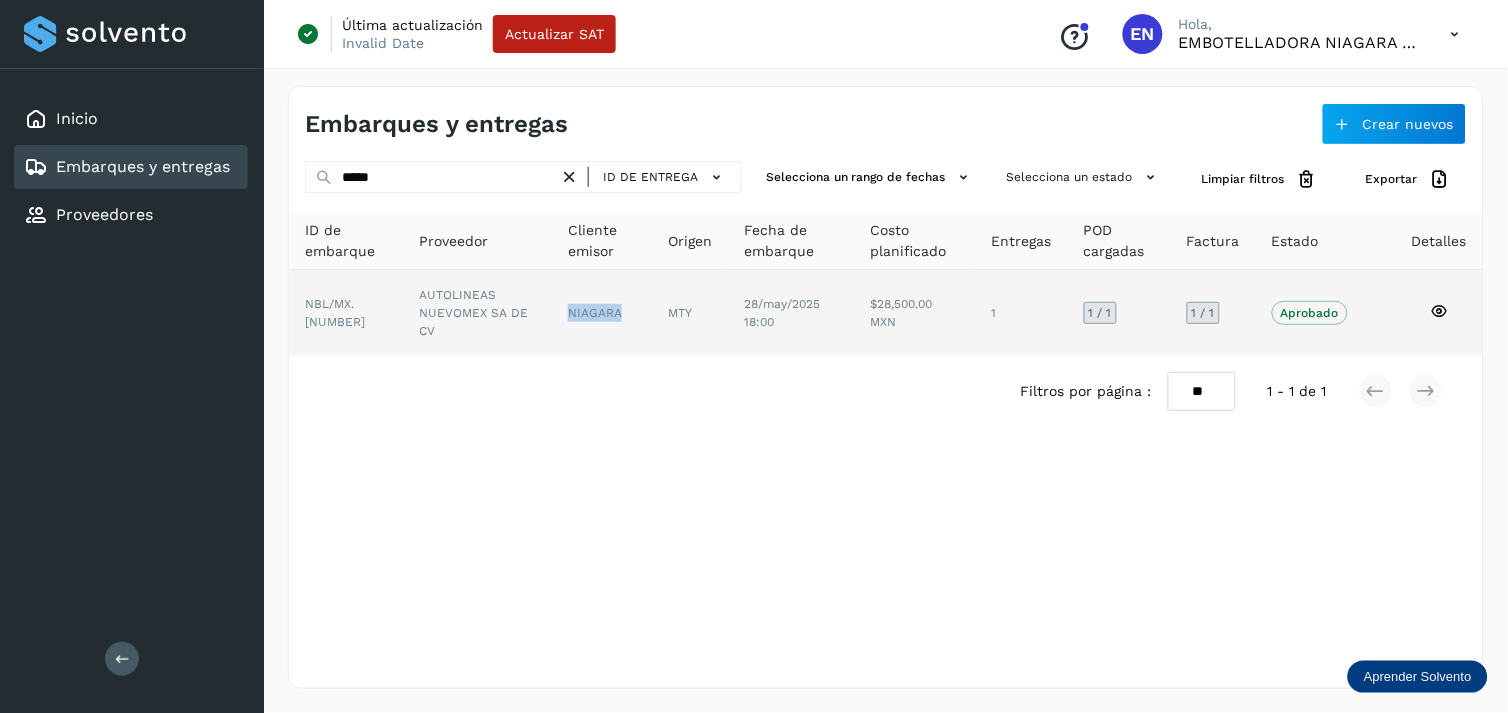 click on "NIAGARA" 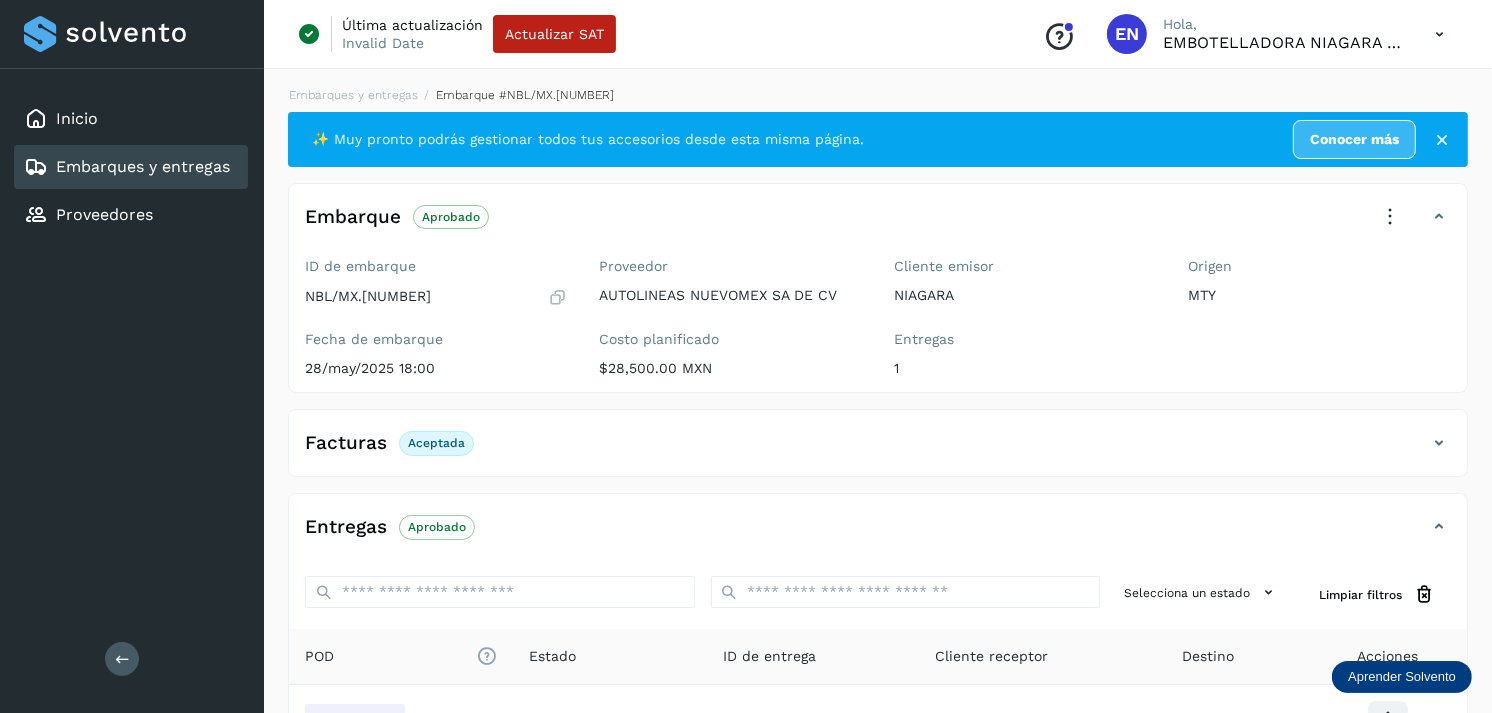 scroll, scrollTop: 241, scrollLeft: 0, axis: vertical 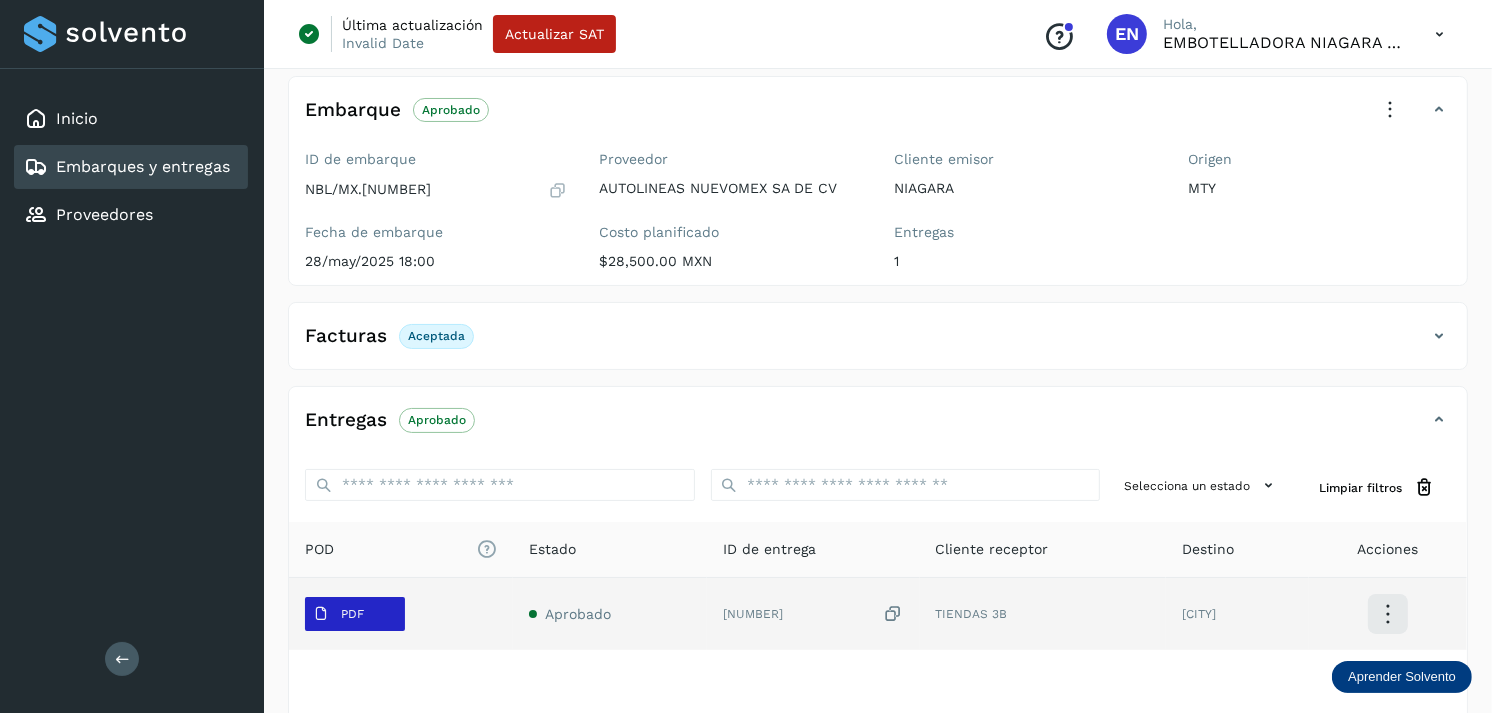 click on "PDF" at bounding box center [338, 614] 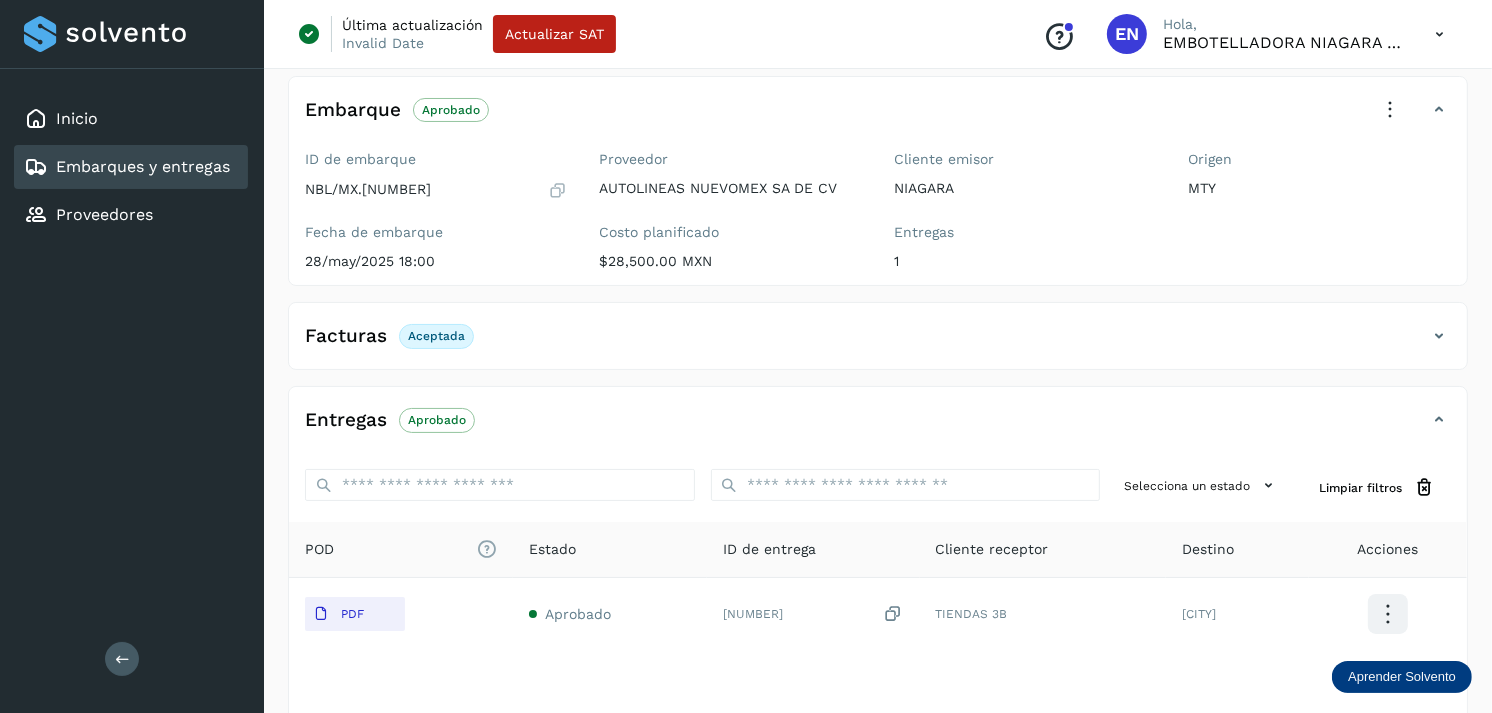 type 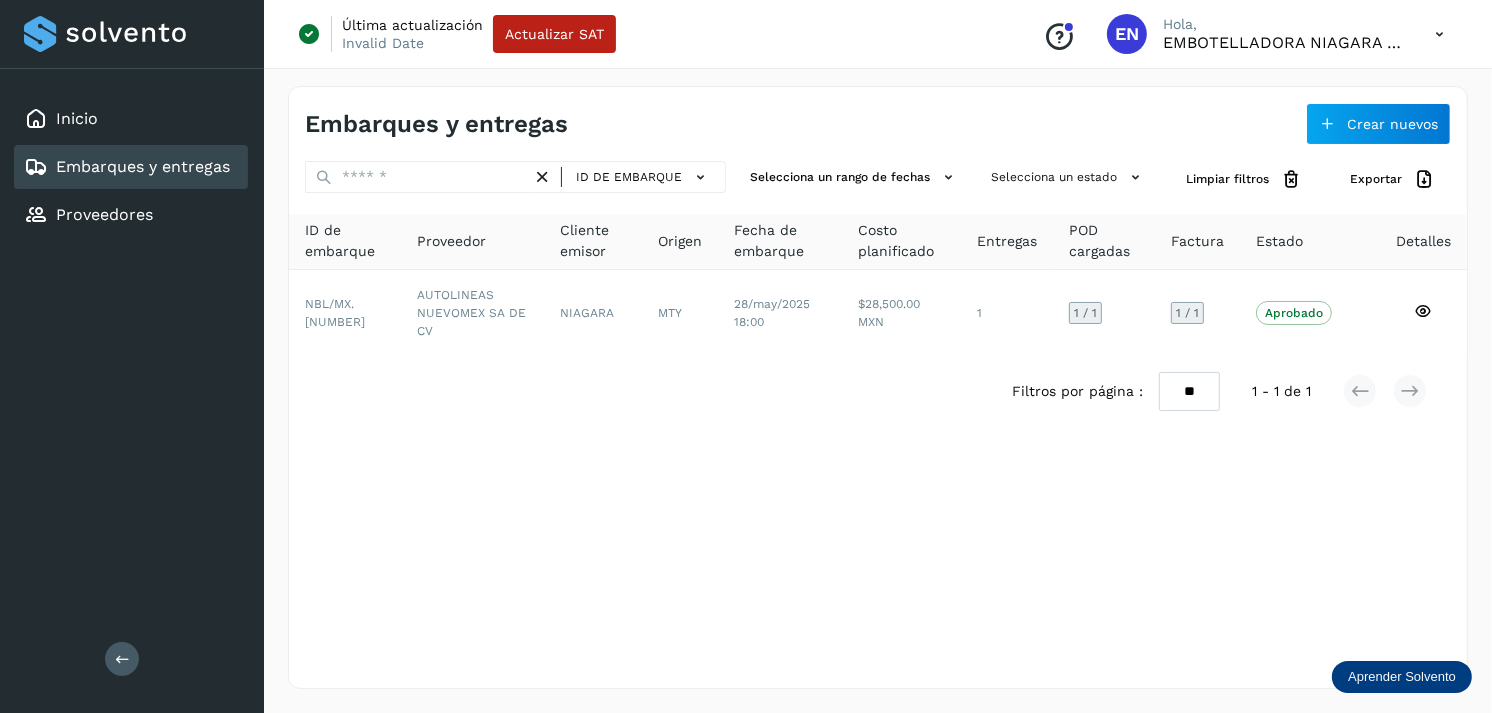 scroll, scrollTop: 0, scrollLeft: 0, axis: both 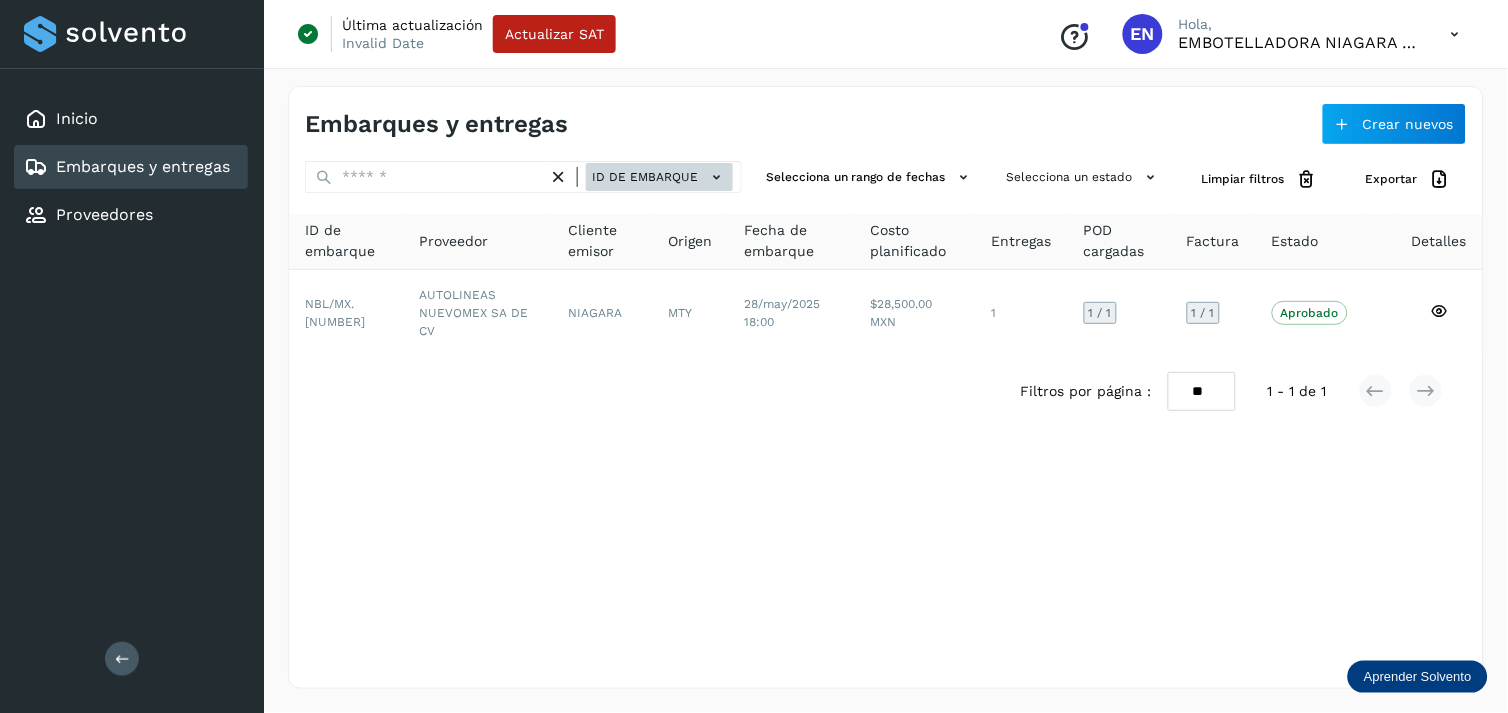click on "ID de embarque" at bounding box center (659, 177) 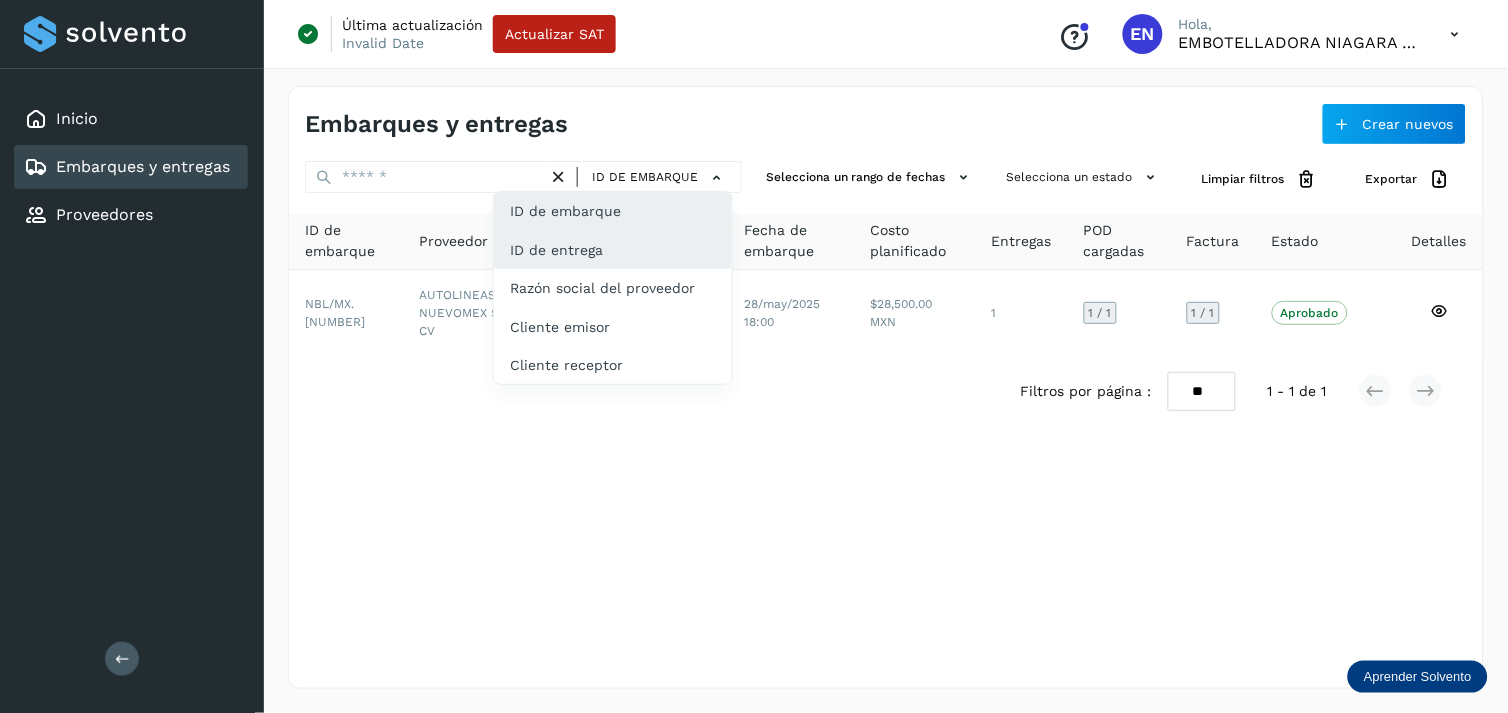 click on "ID de entrega" 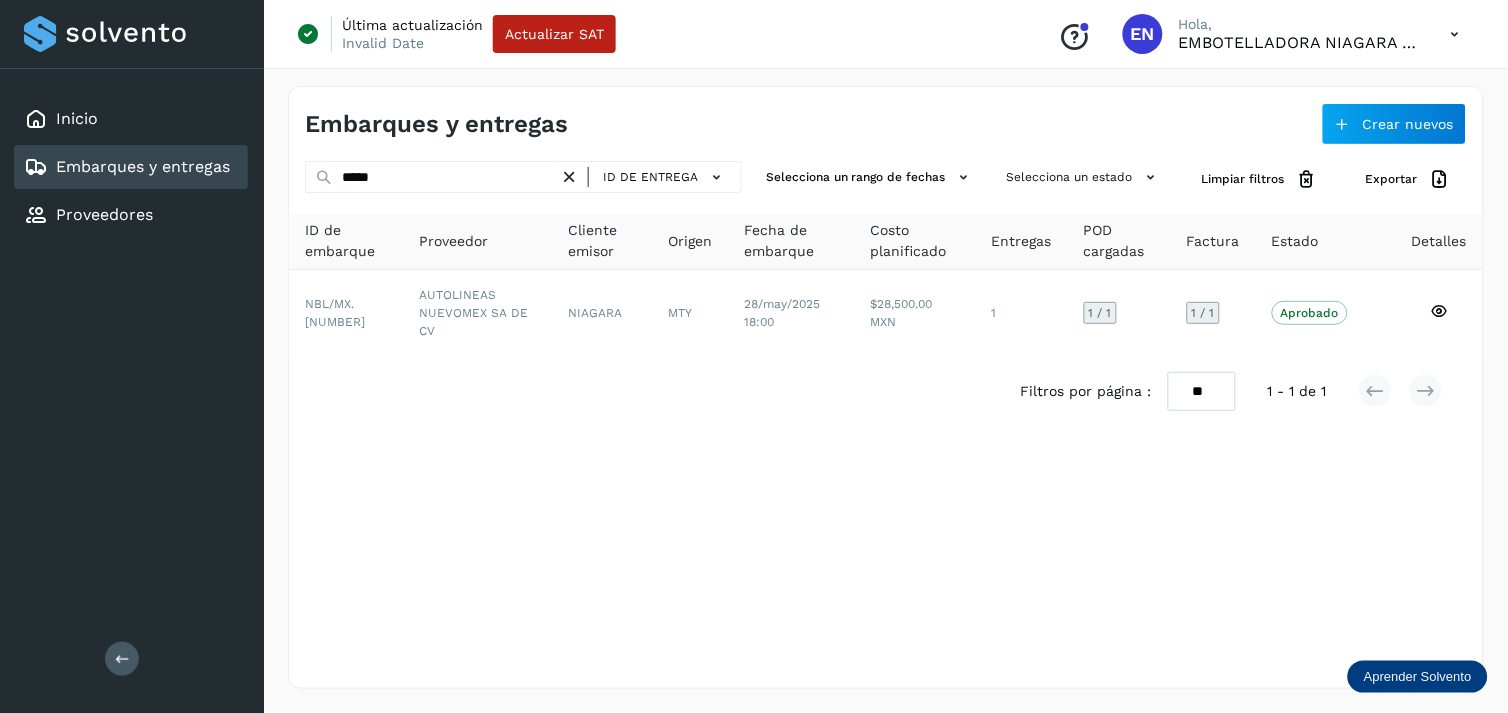 click at bounding box center [569, 177] 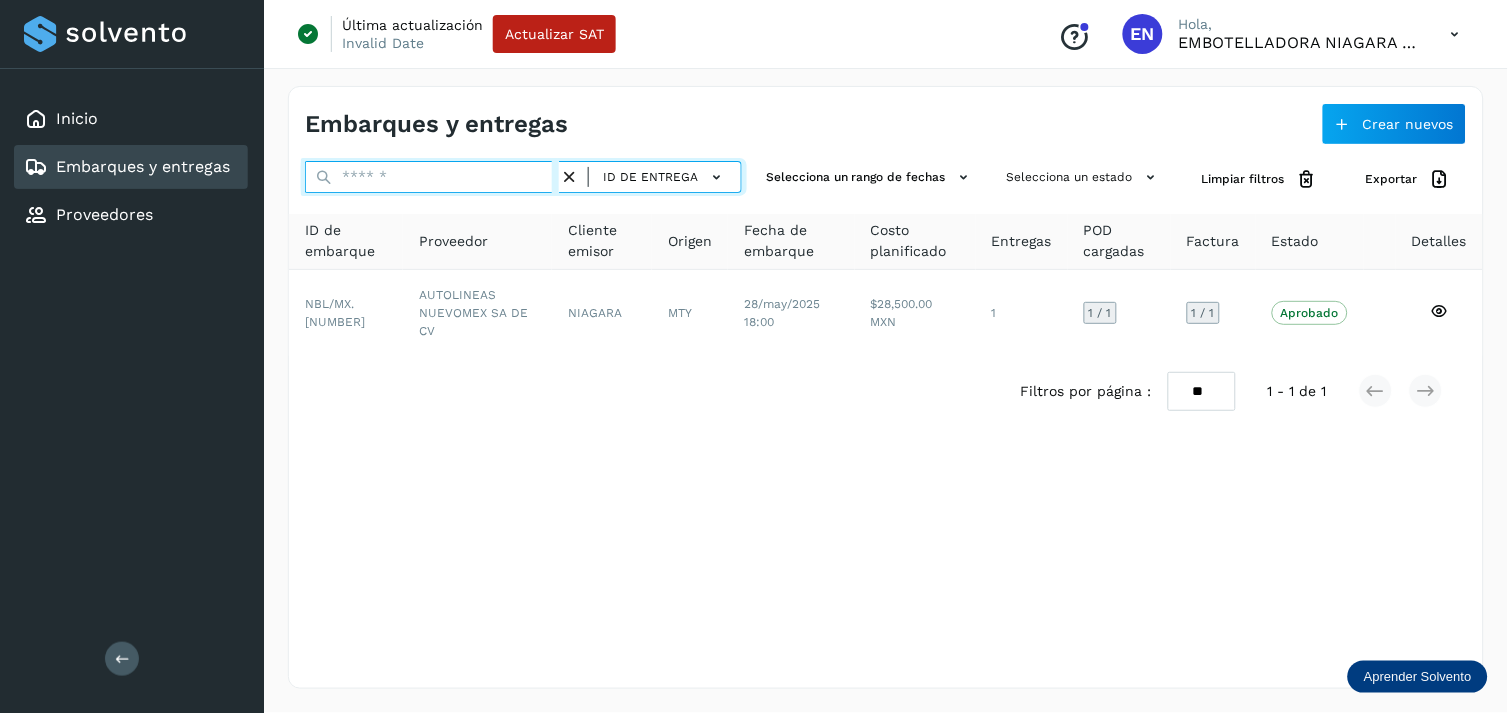 paste on "********" 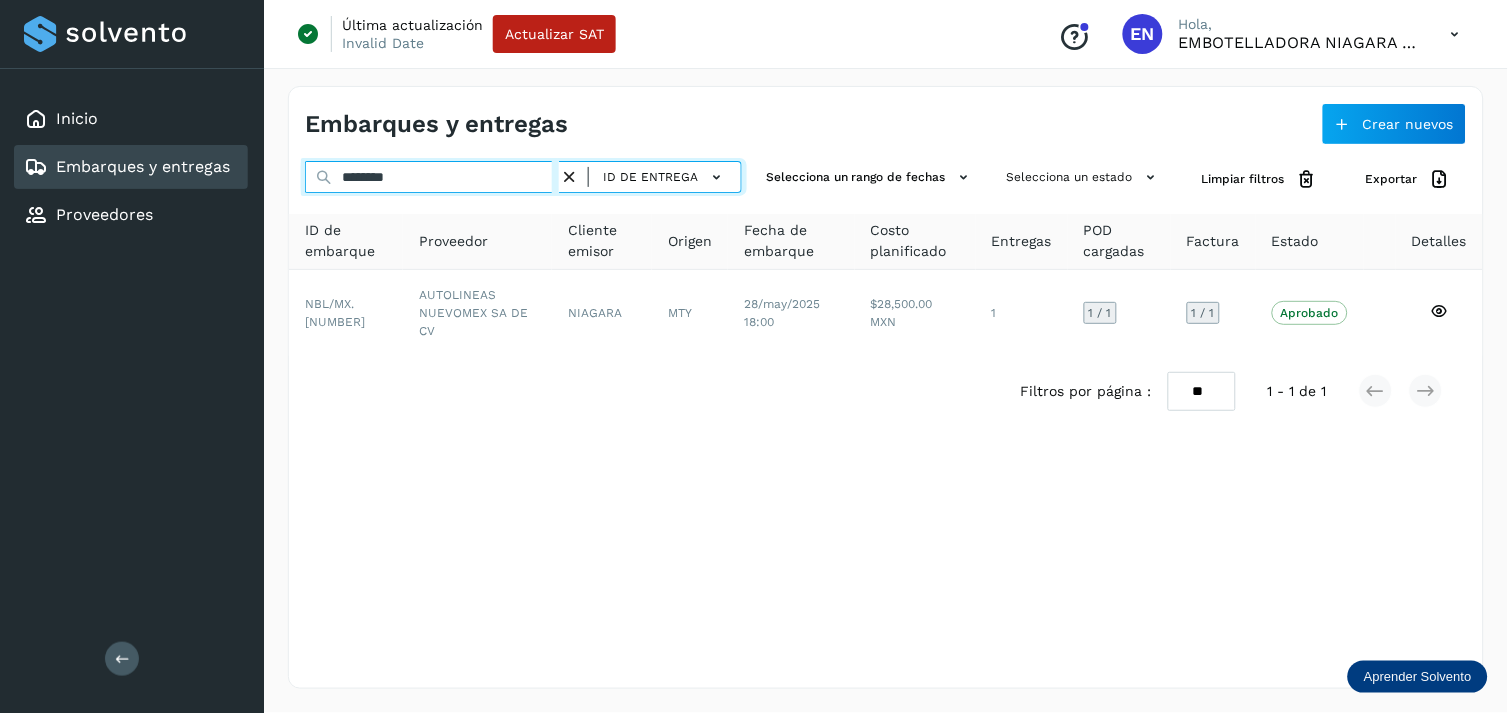 click on "********" at bounding box center (432, 177) 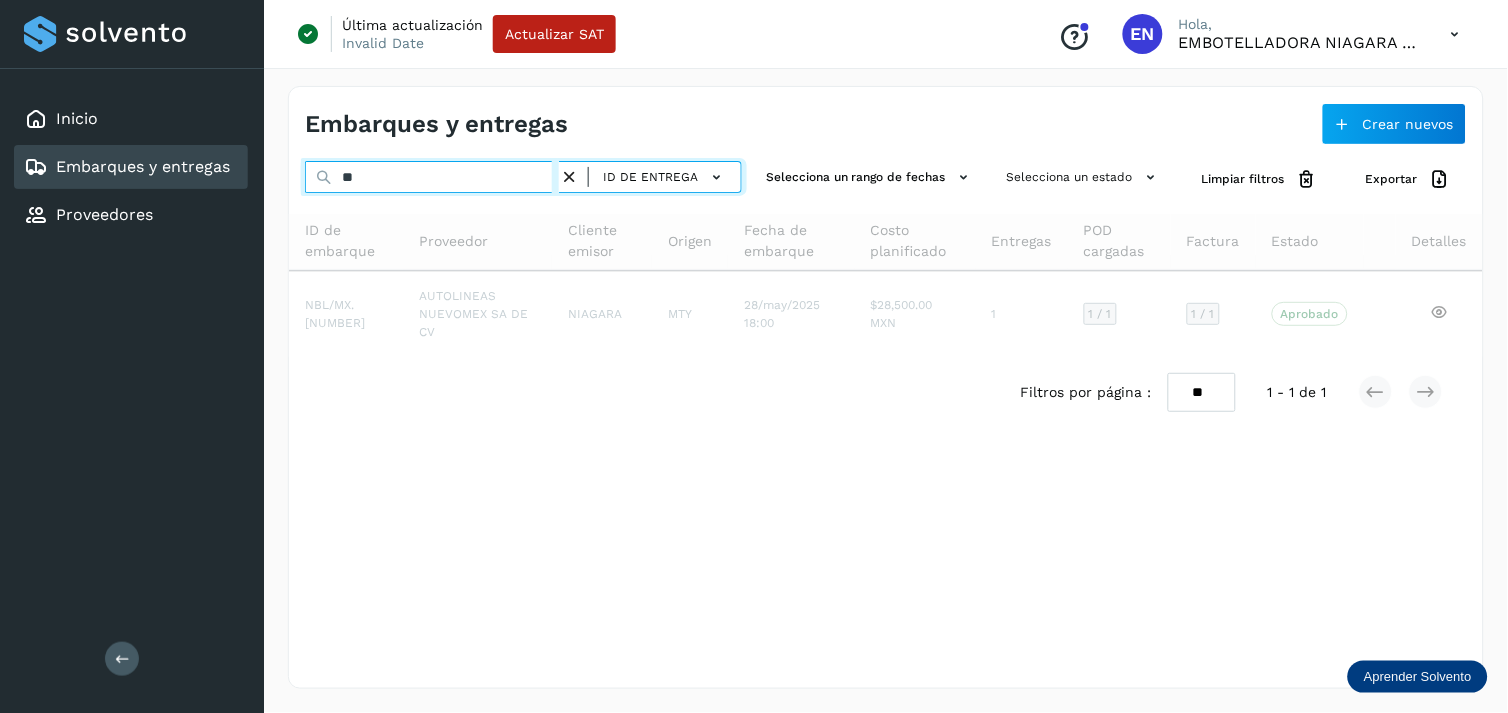 type on "*" 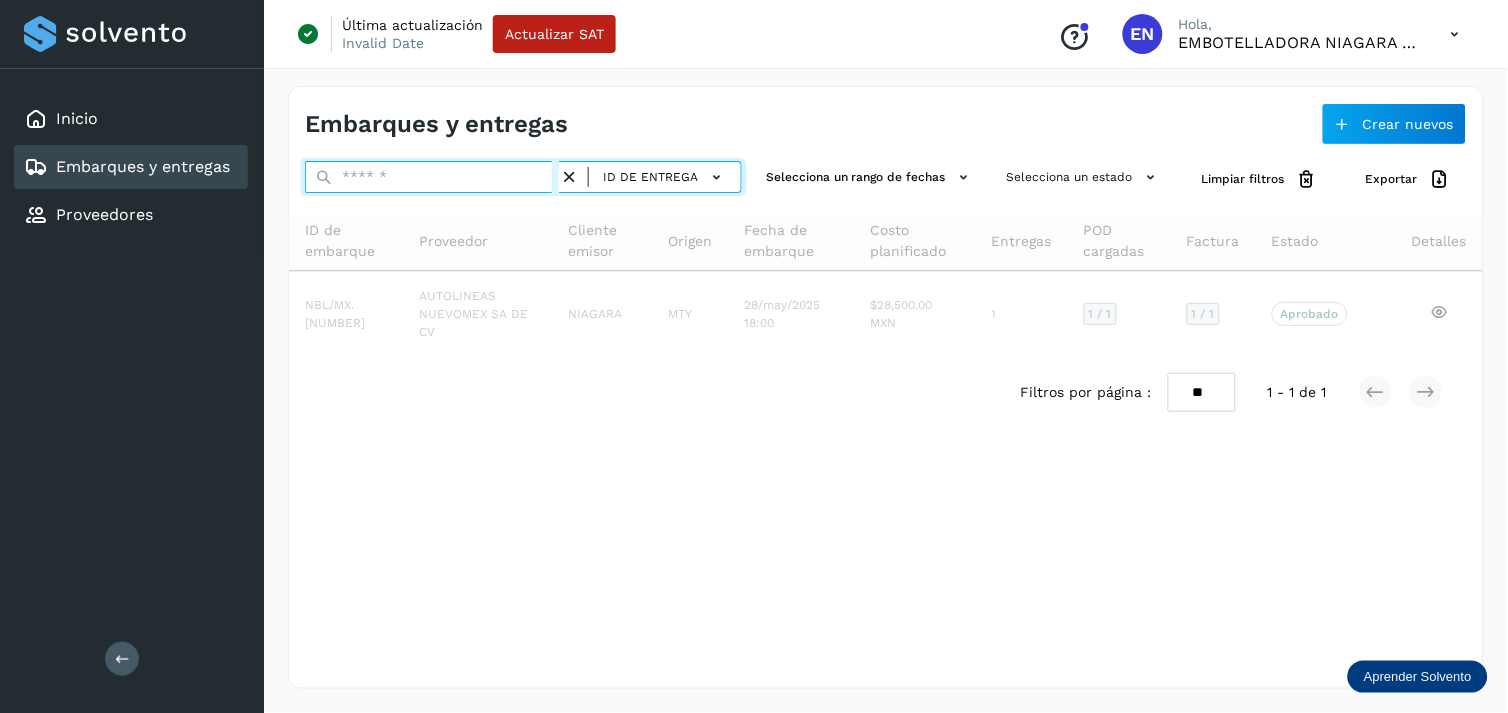 paste on "*****" 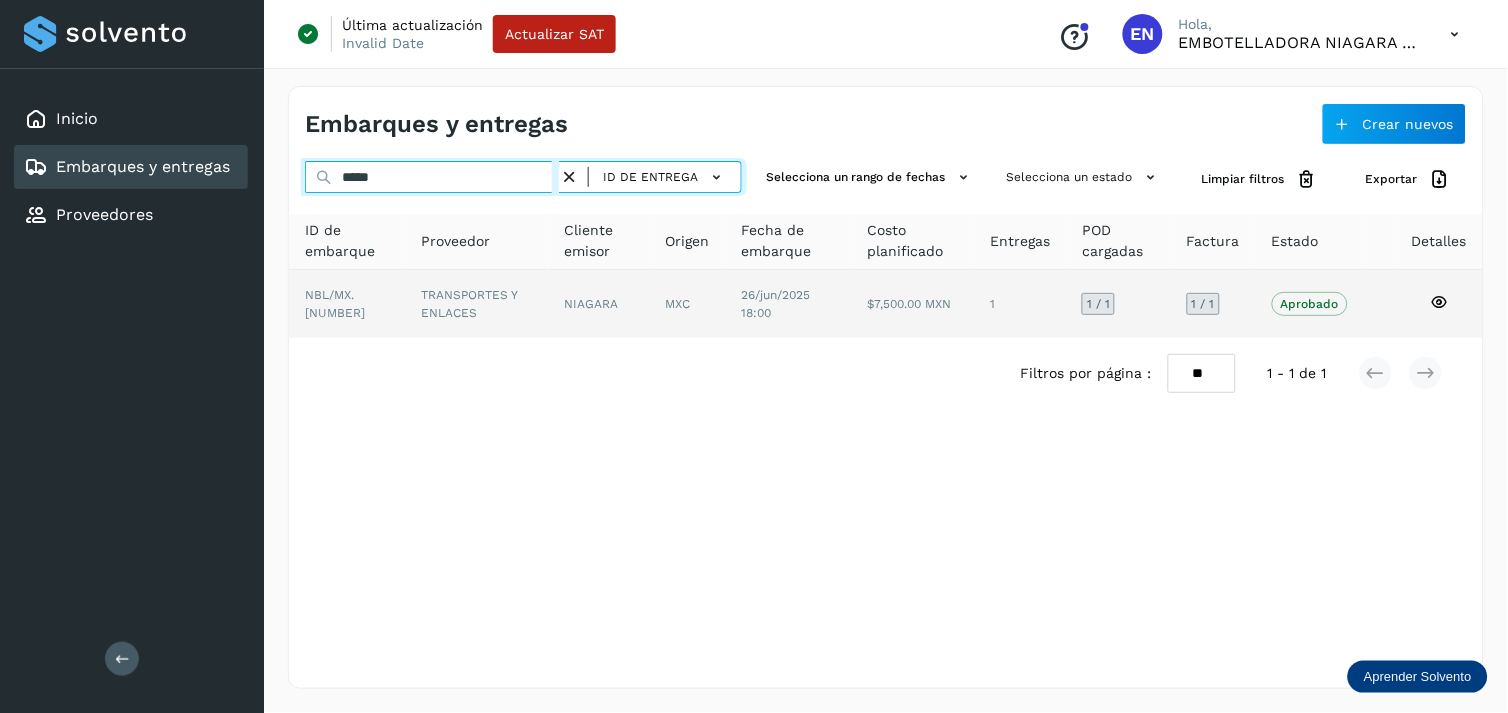 type on "*****" 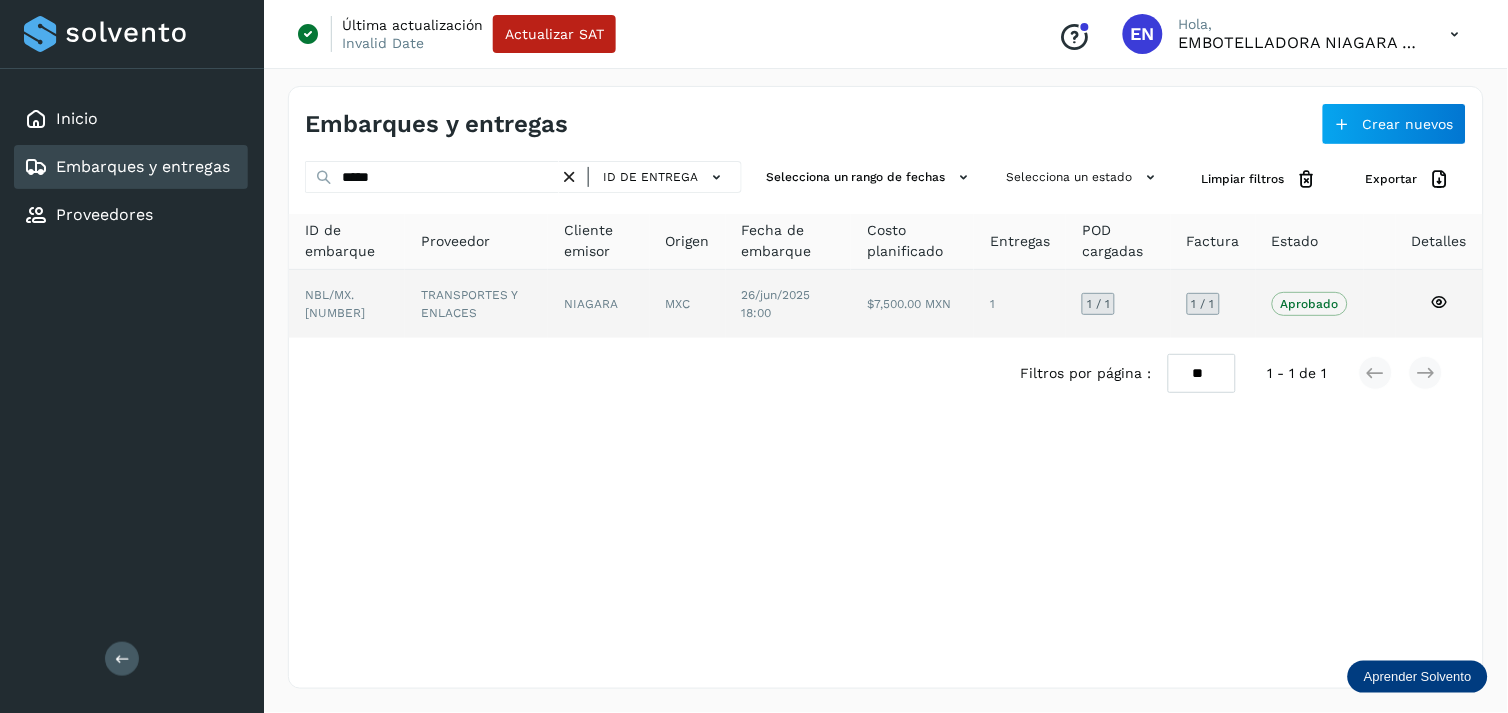 click on "TRANSPORTES Y ENLACES" 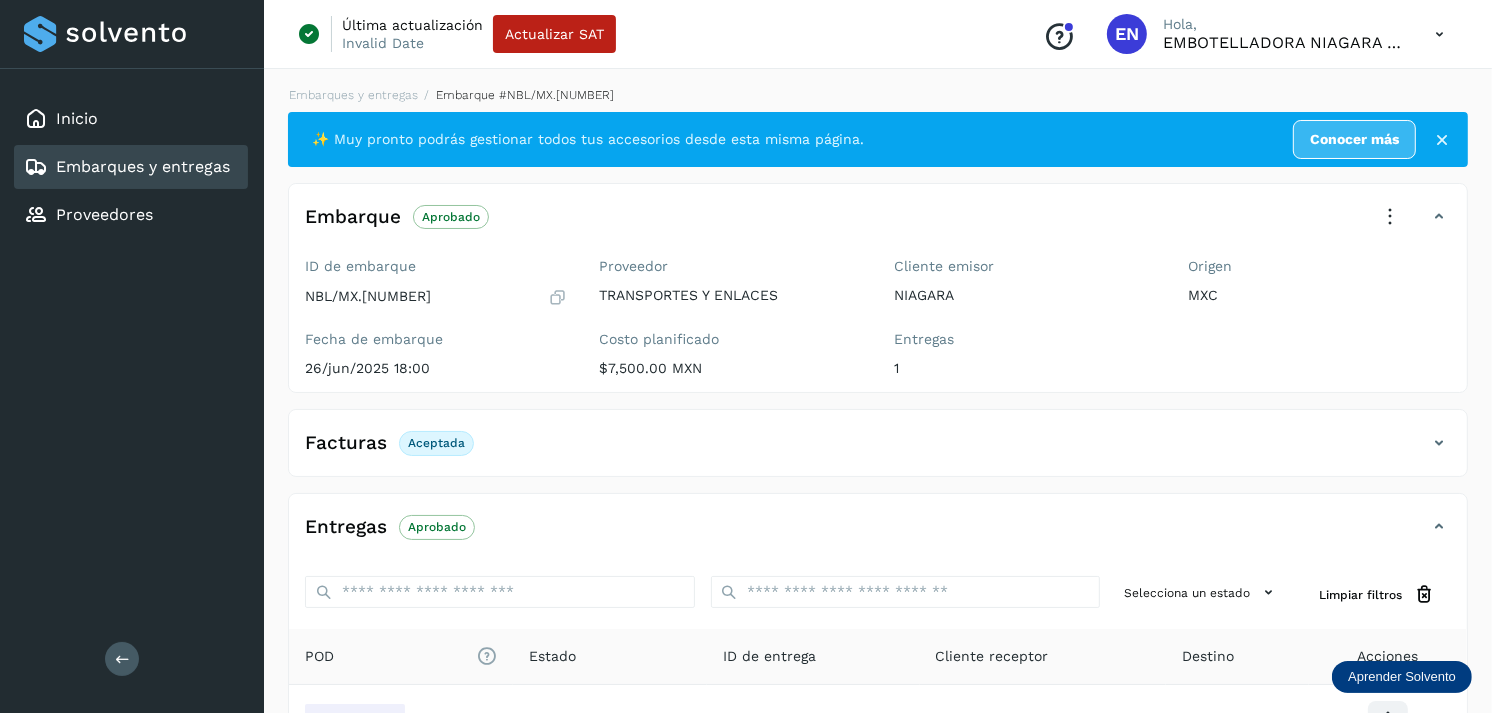 scroll, scrollTop: 241, scrollLeft: 0, axis: vertical 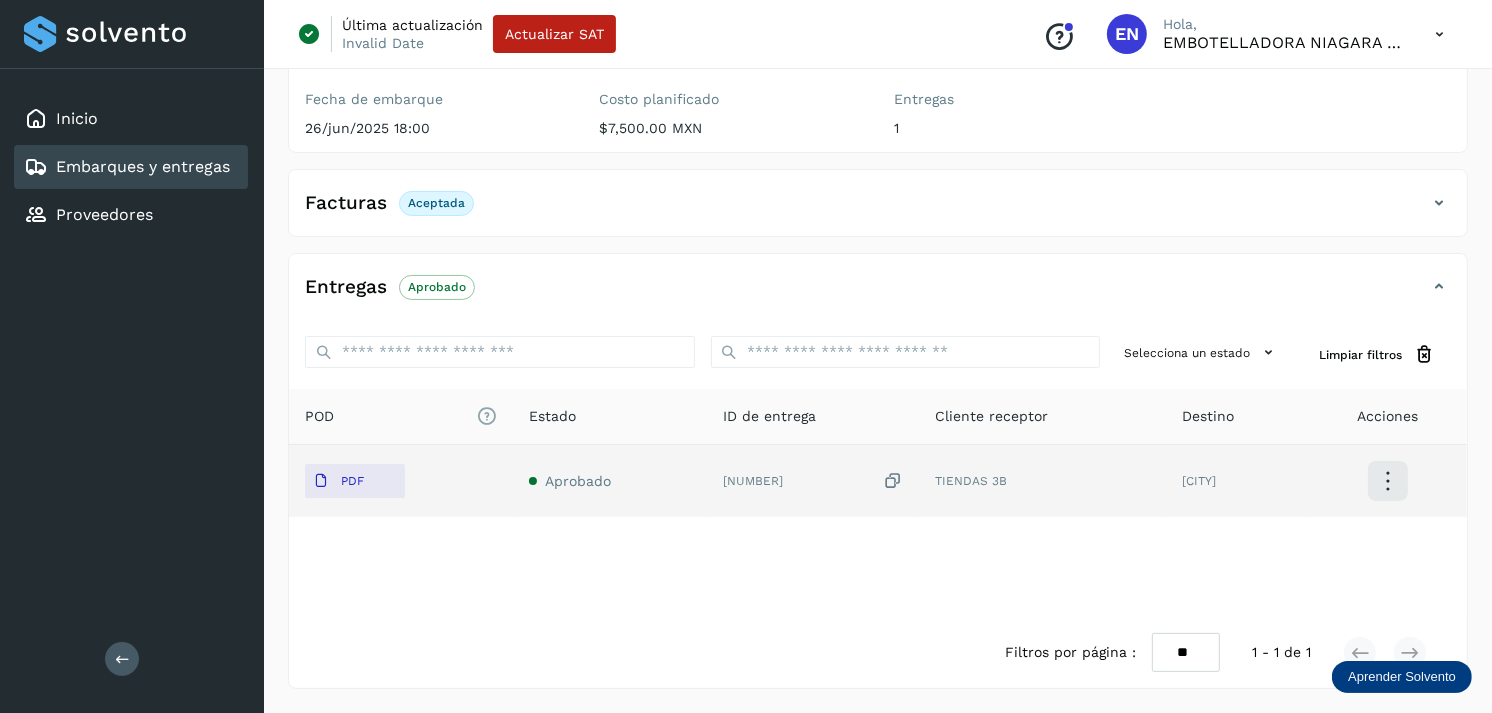 click on "PDF" 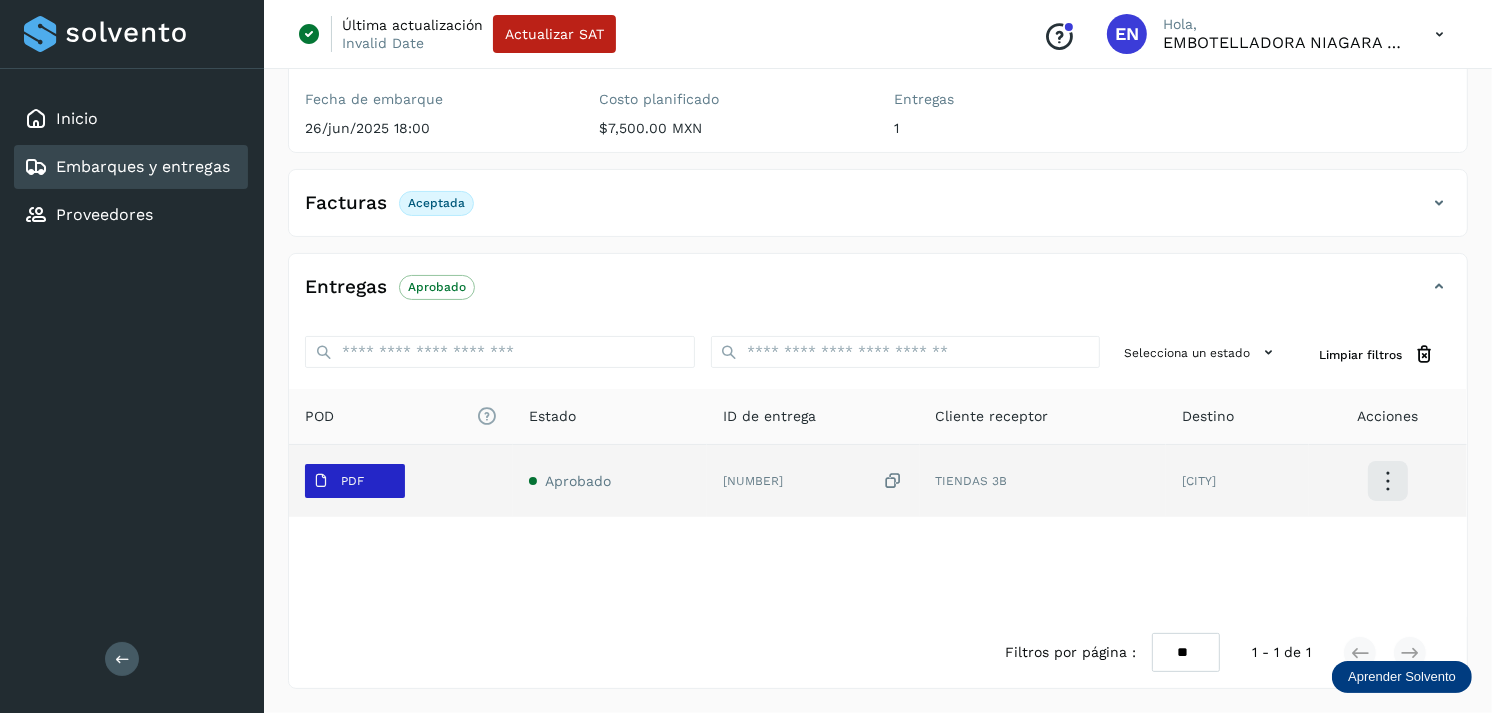 click on "PDF" at bounding box center [338, 481] 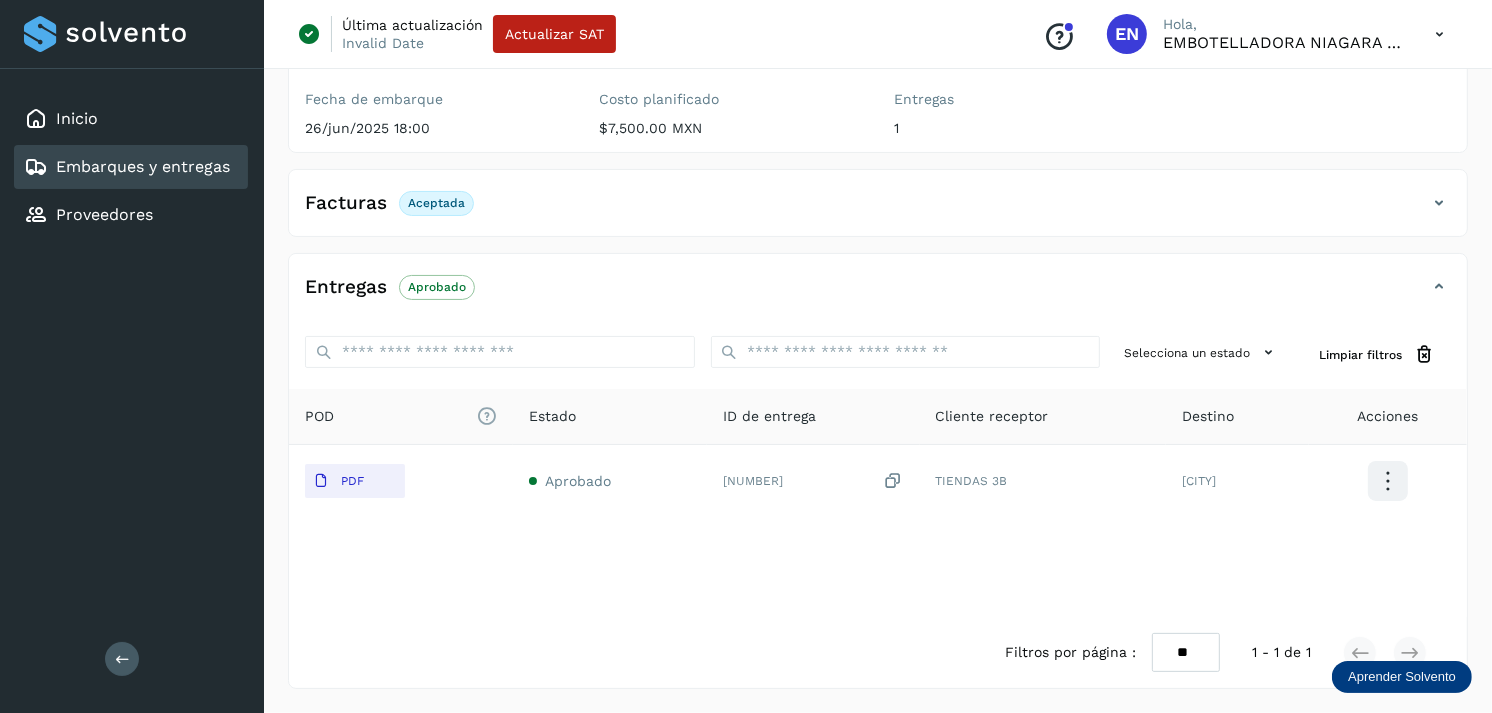type 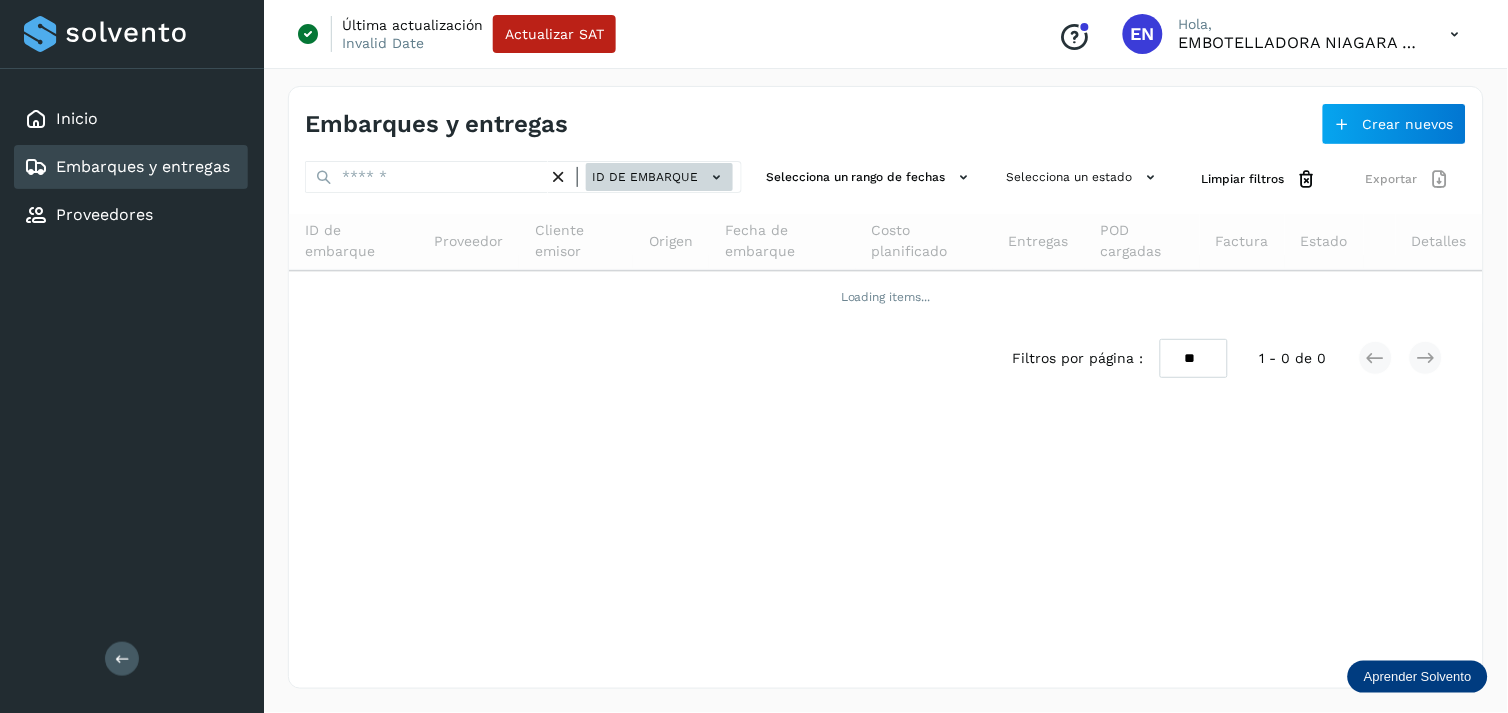 click on "ID de embarque" at bounding box center (659, 177) 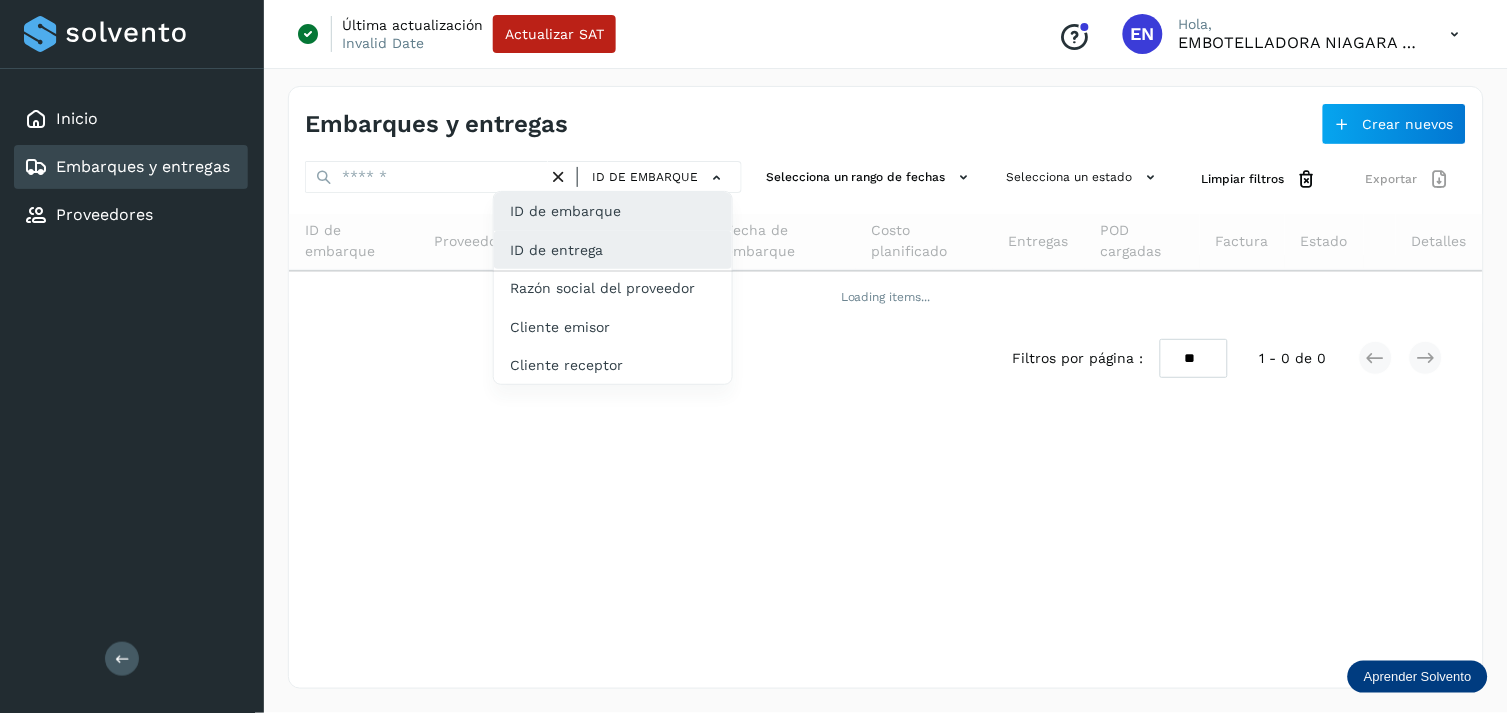 click on "ID de entrega" 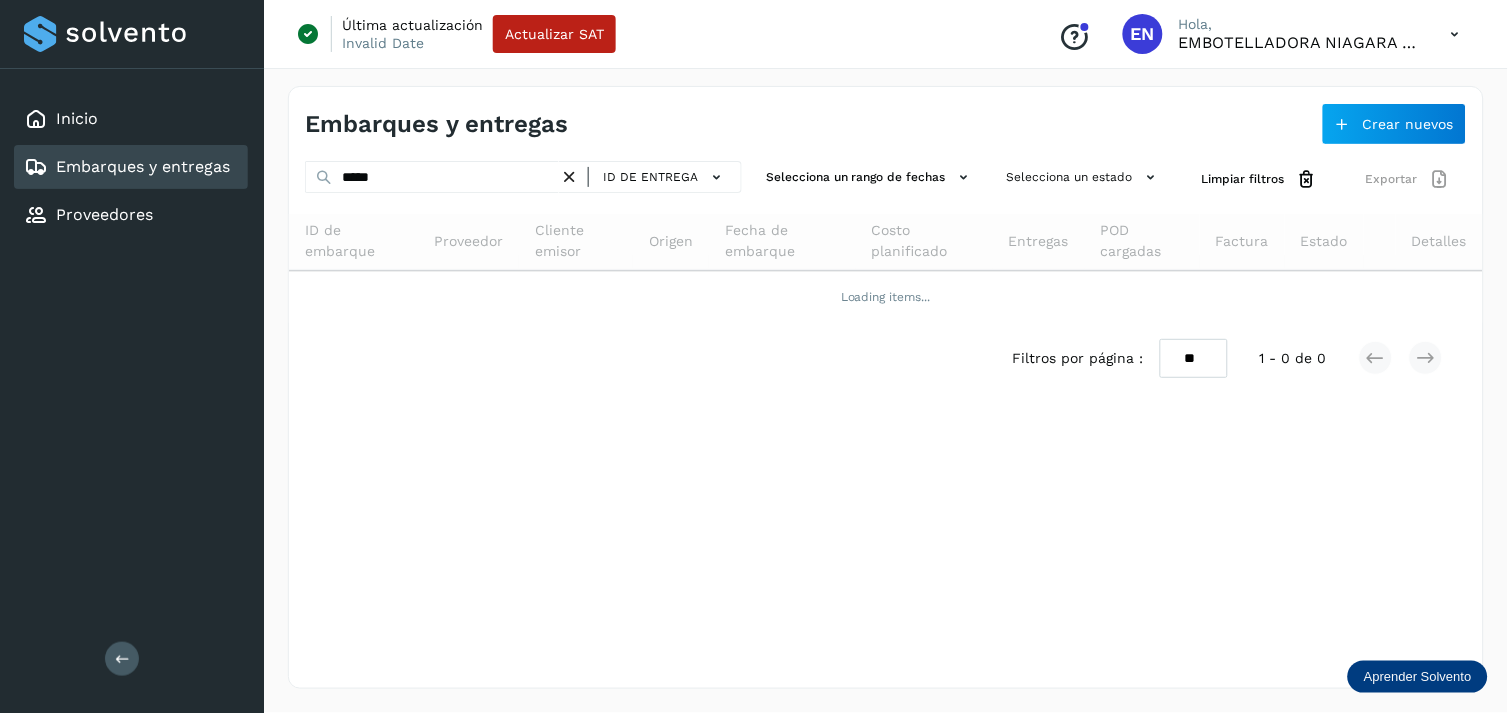 click at bounding box center [569, 177] 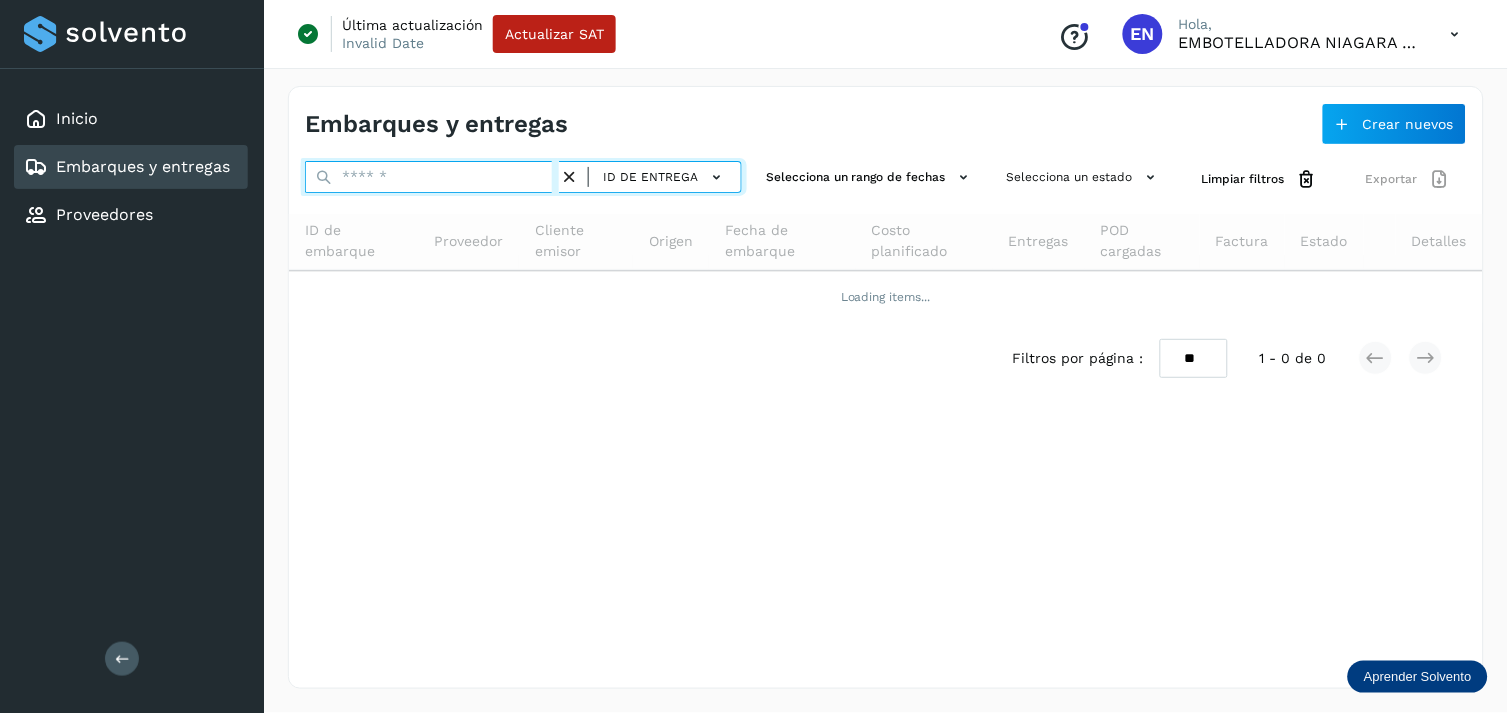 paste on "*****" 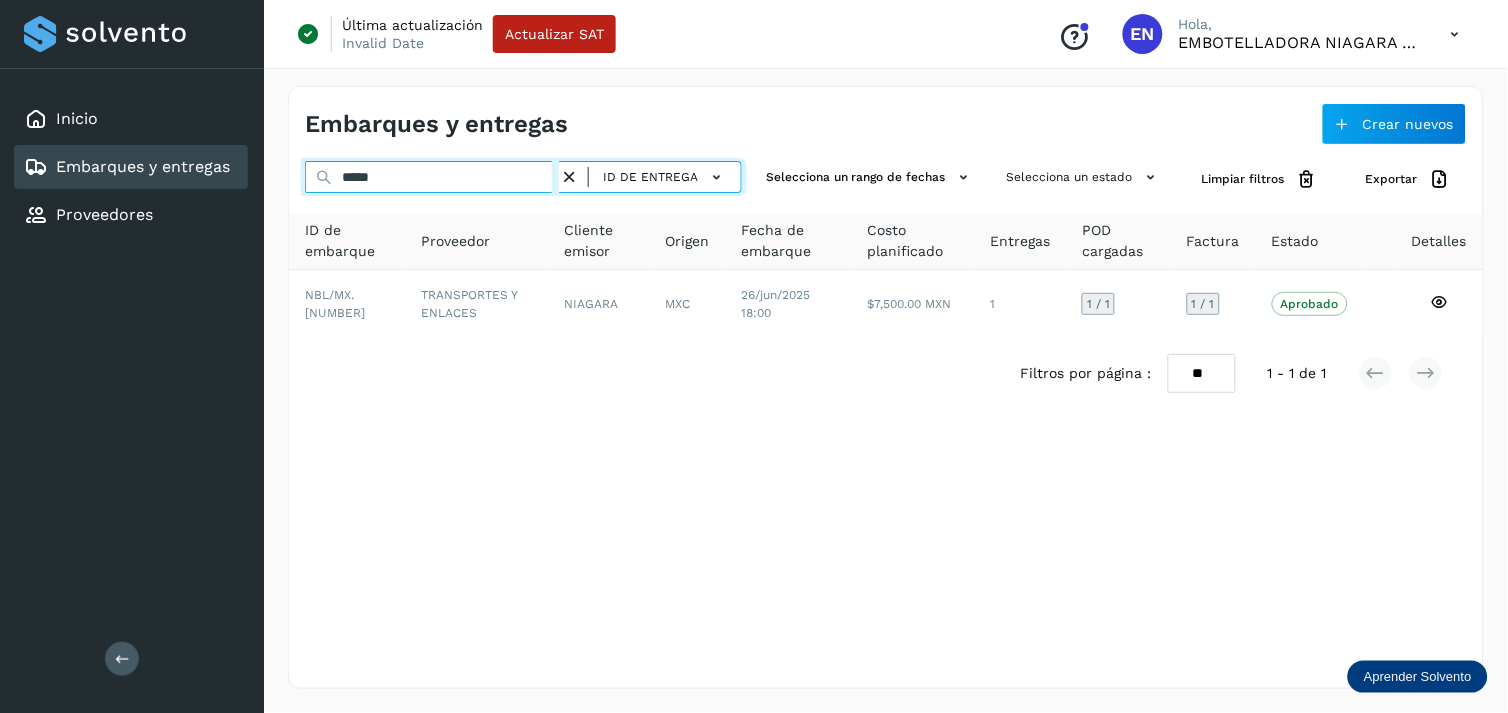 click on "*****" at bounding box center [432, 177] 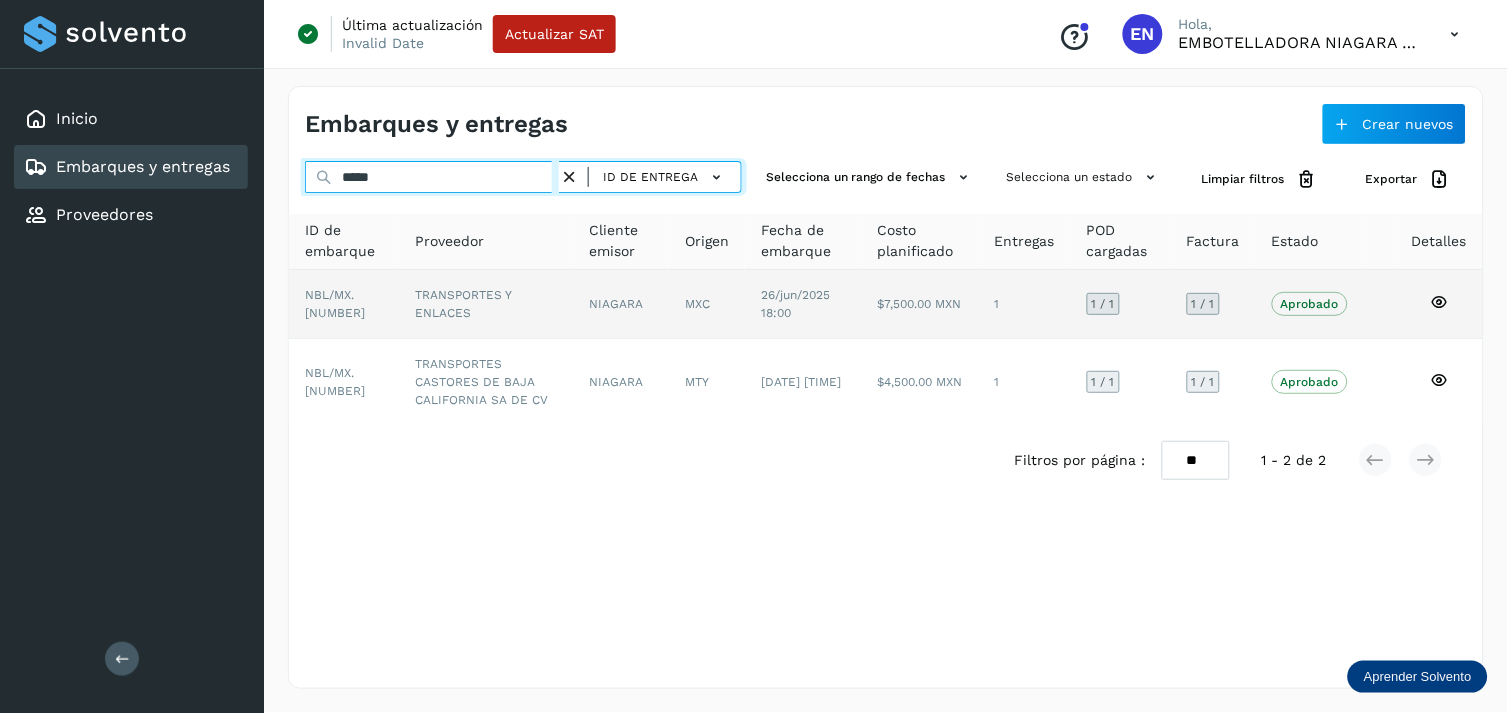 type on "*****" 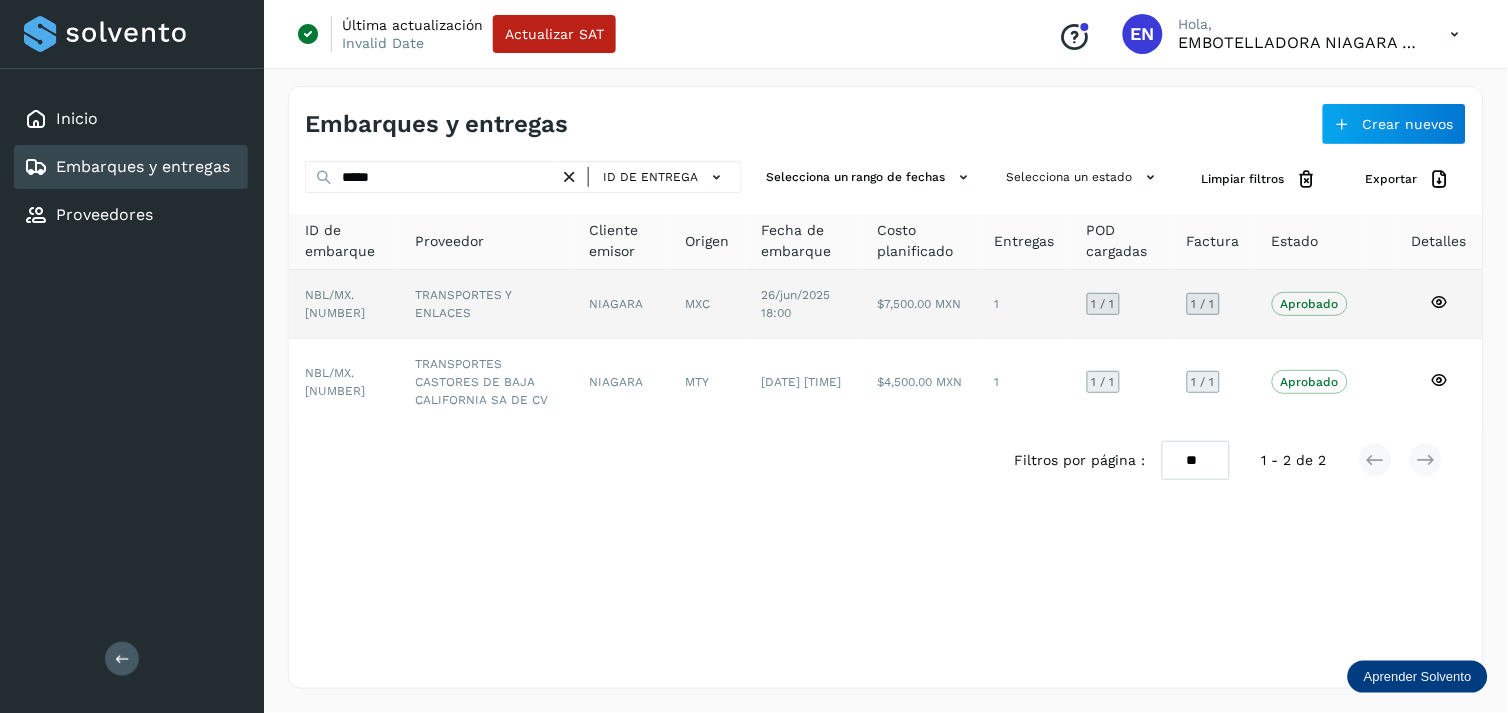 click on "TRANSPORTES Y ENLACES" 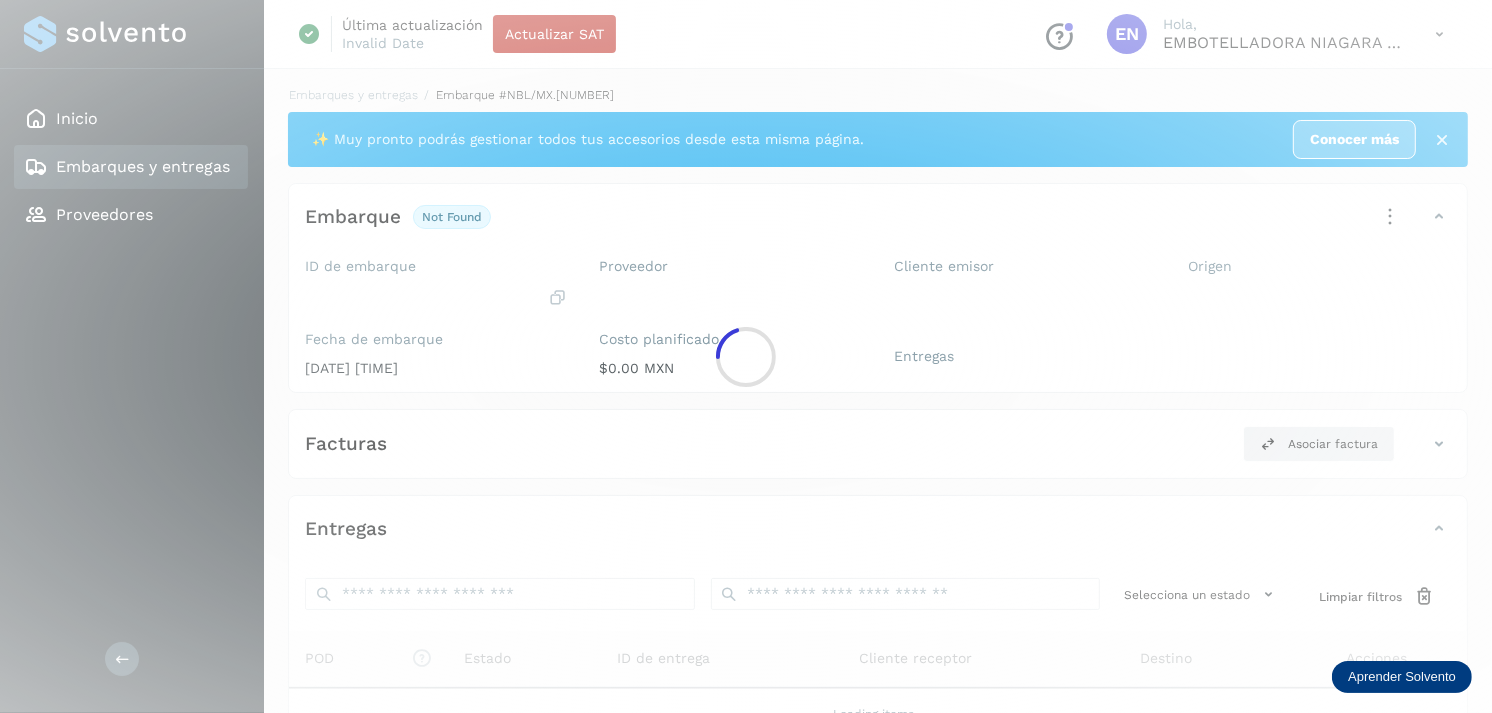 click 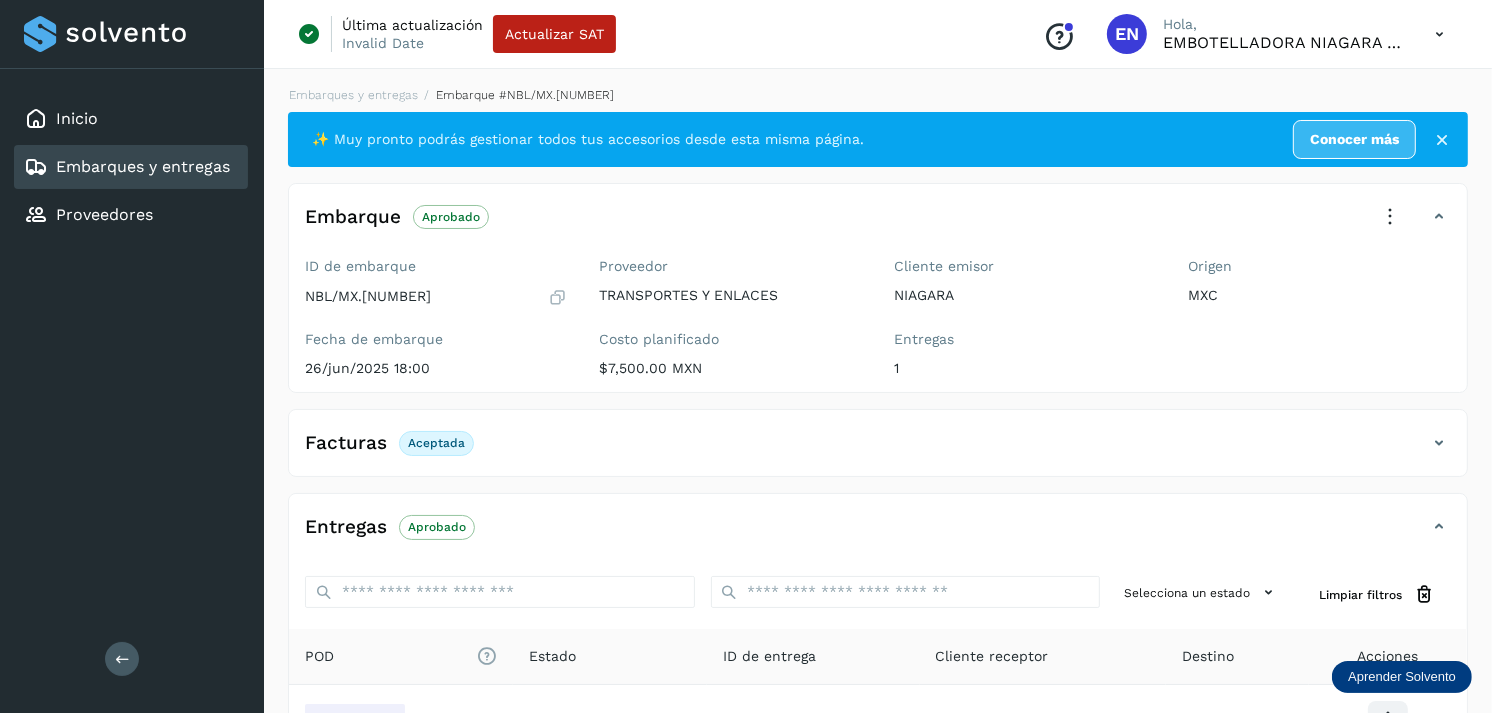 scroll, scrollTop: 241, scrollLeft: 0, axis: vertical 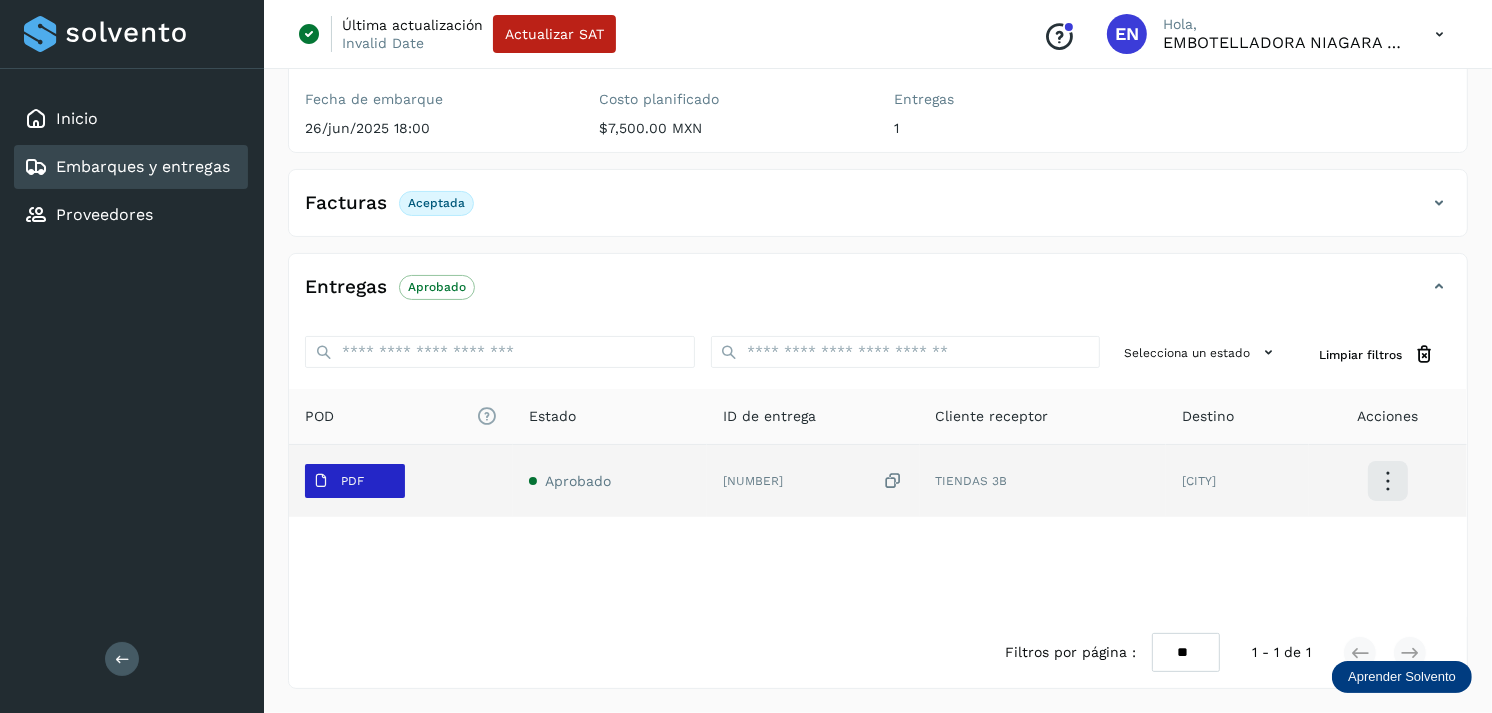 click on "PDF" at bounding box center [352, 481] 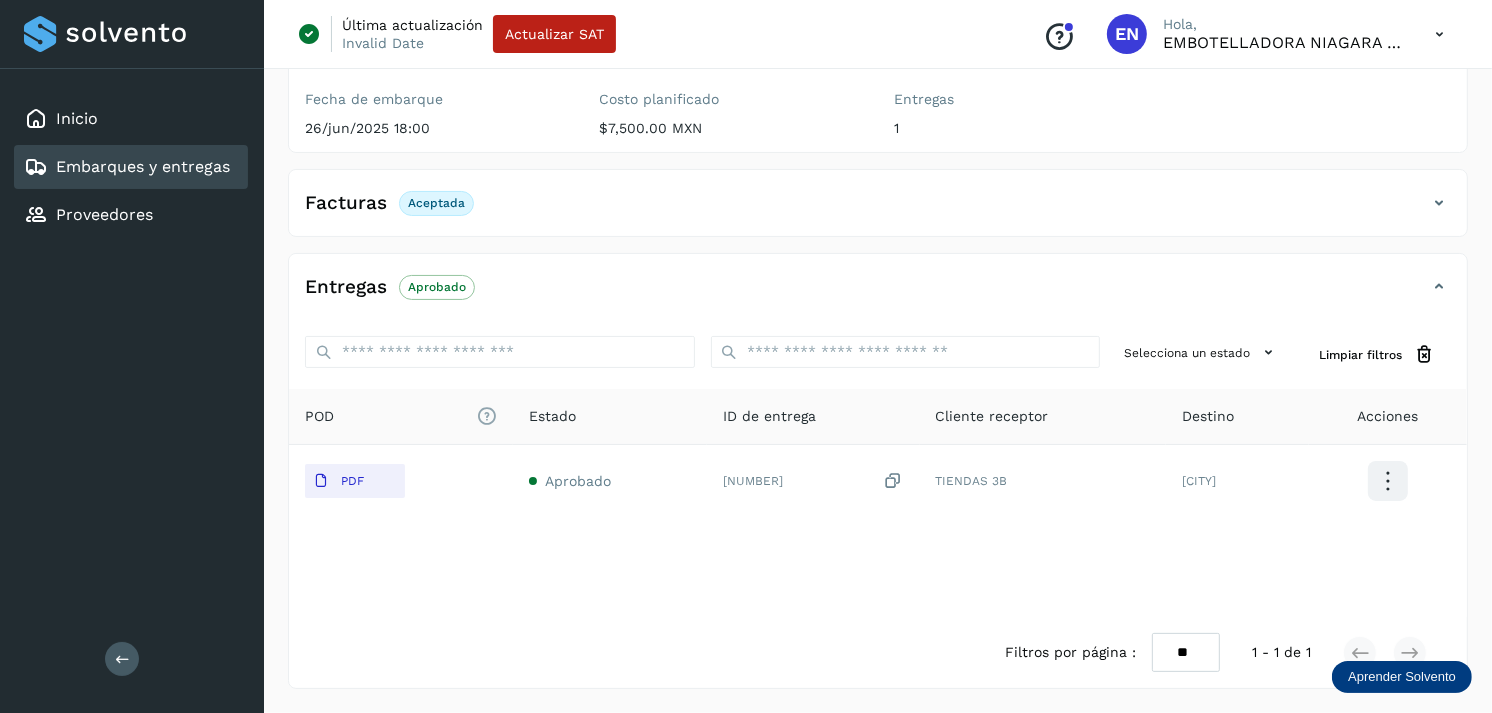 click on "Embarques y entregas" at bounding box center (127, 167) 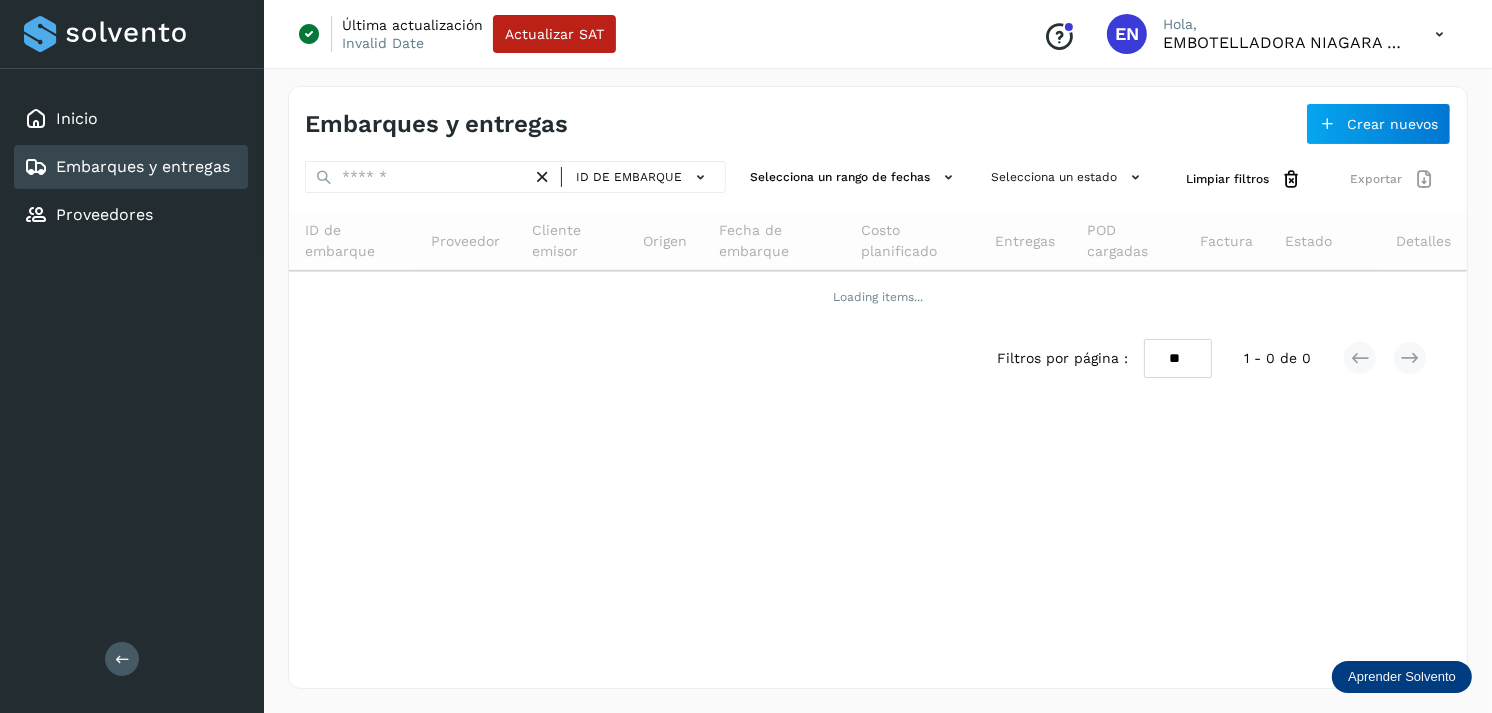 scroll, scrollTop: 0, scrollLeft: 0, axis: both 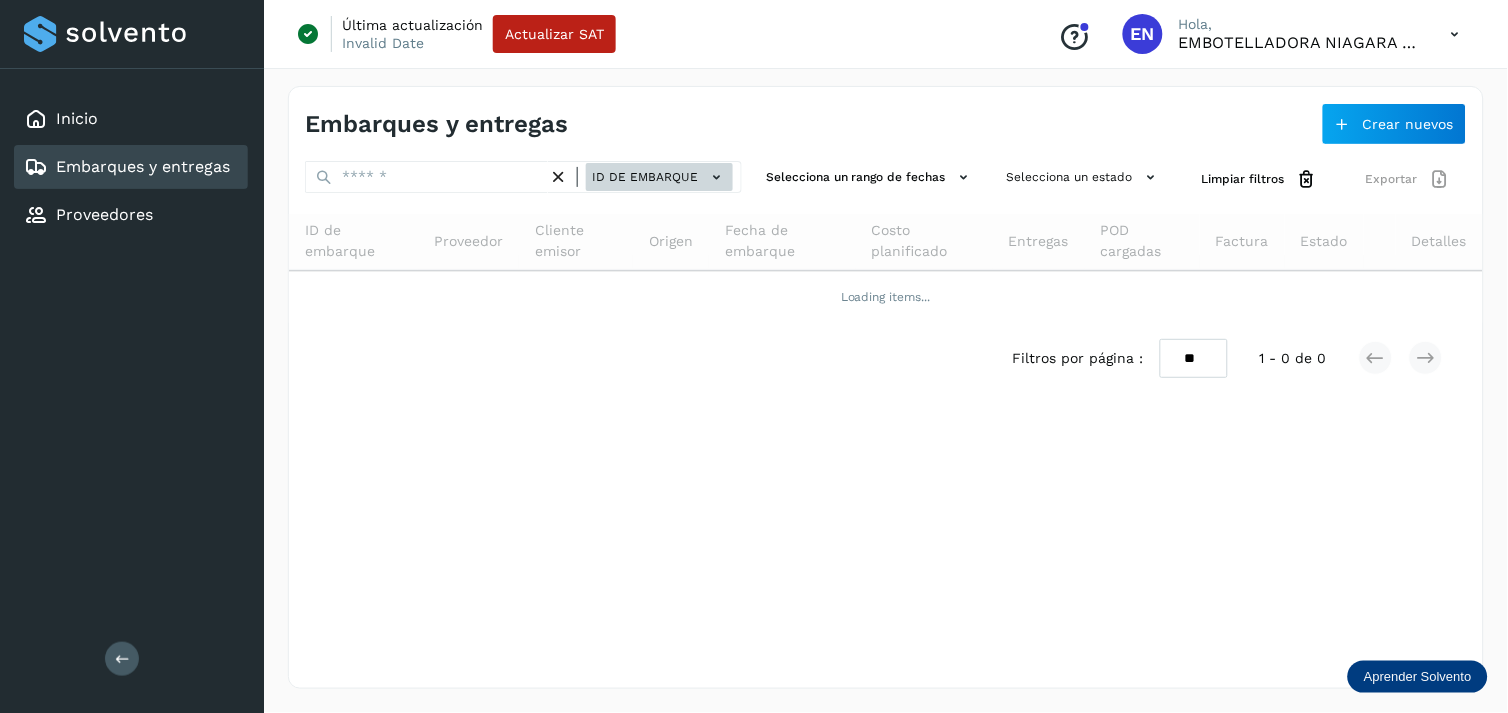 click on "ID de embarque" 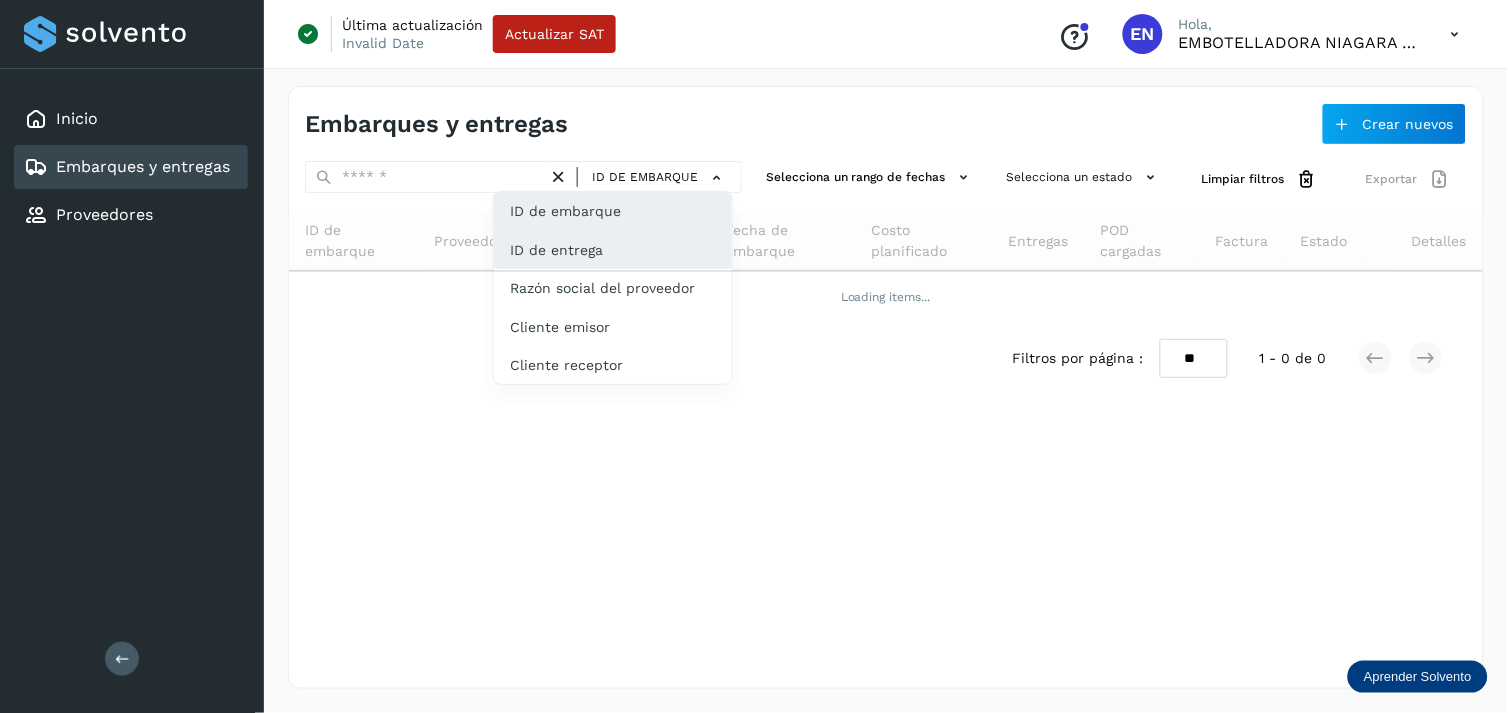 click on "ID de entrega" 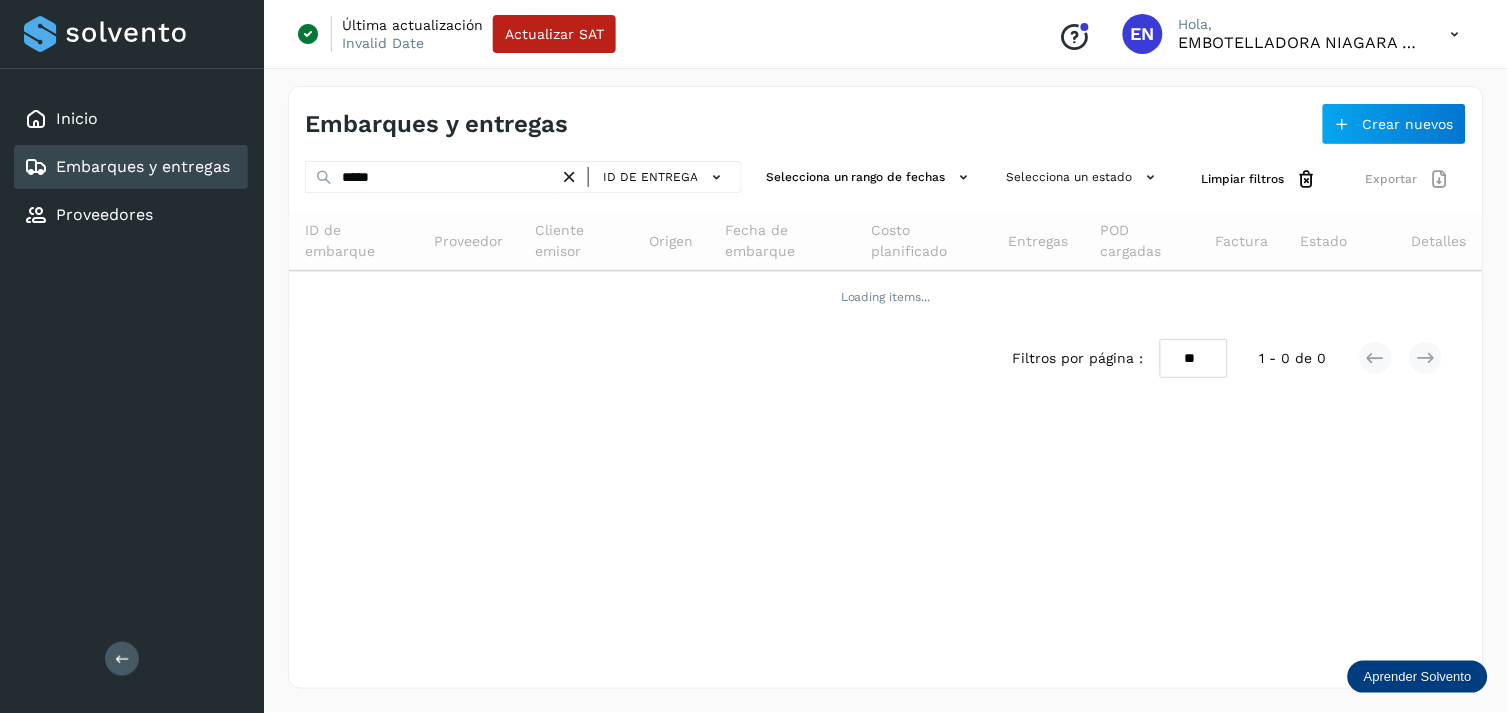 click at bounding box center (569, 177) 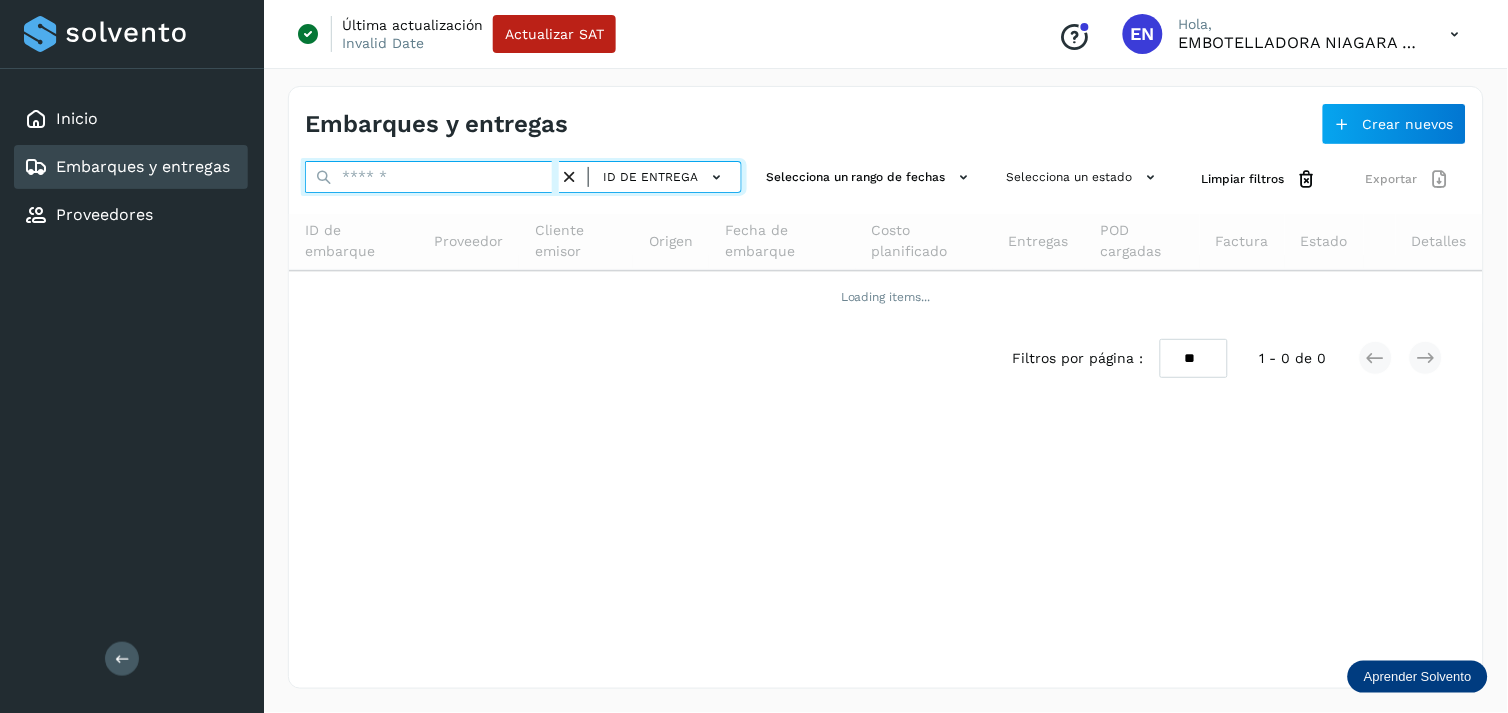 click at bounding box center [432, 177] 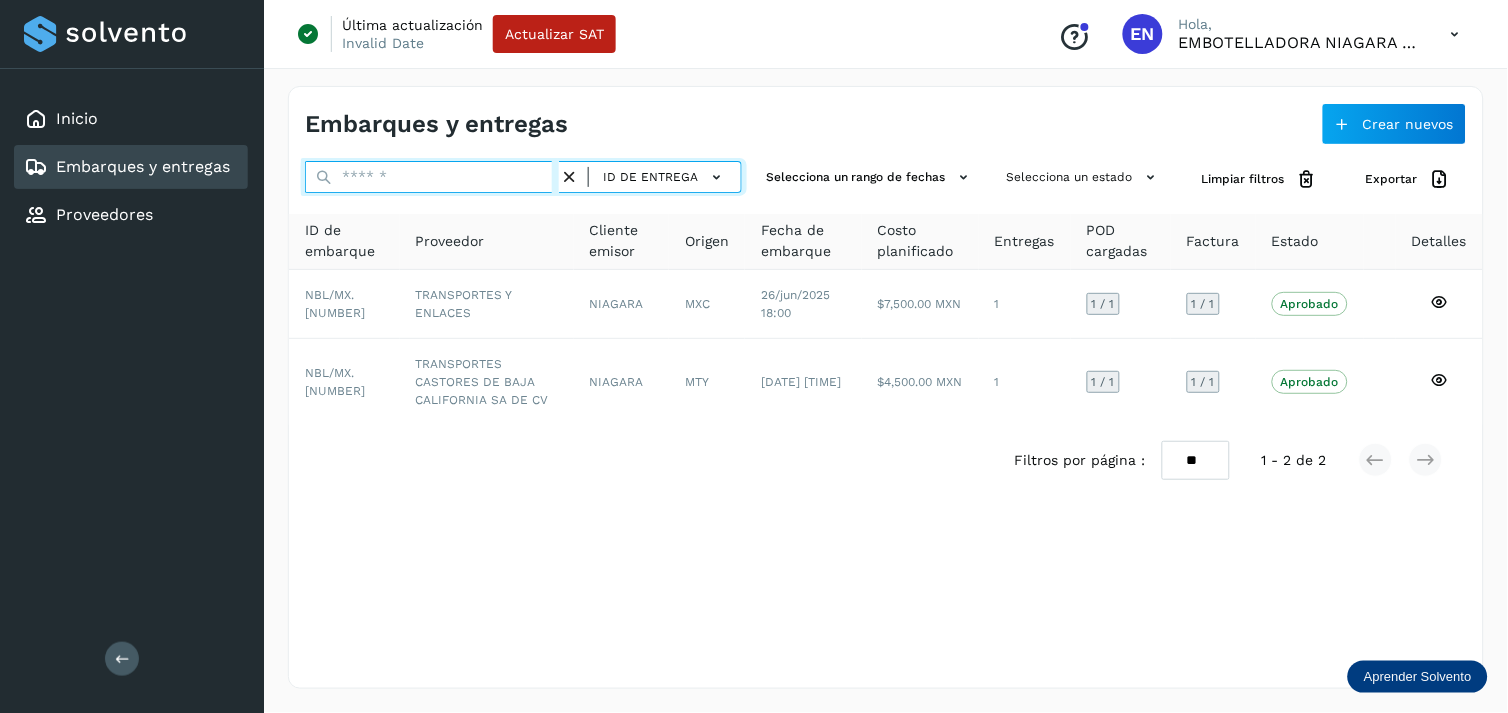 paste on "******" 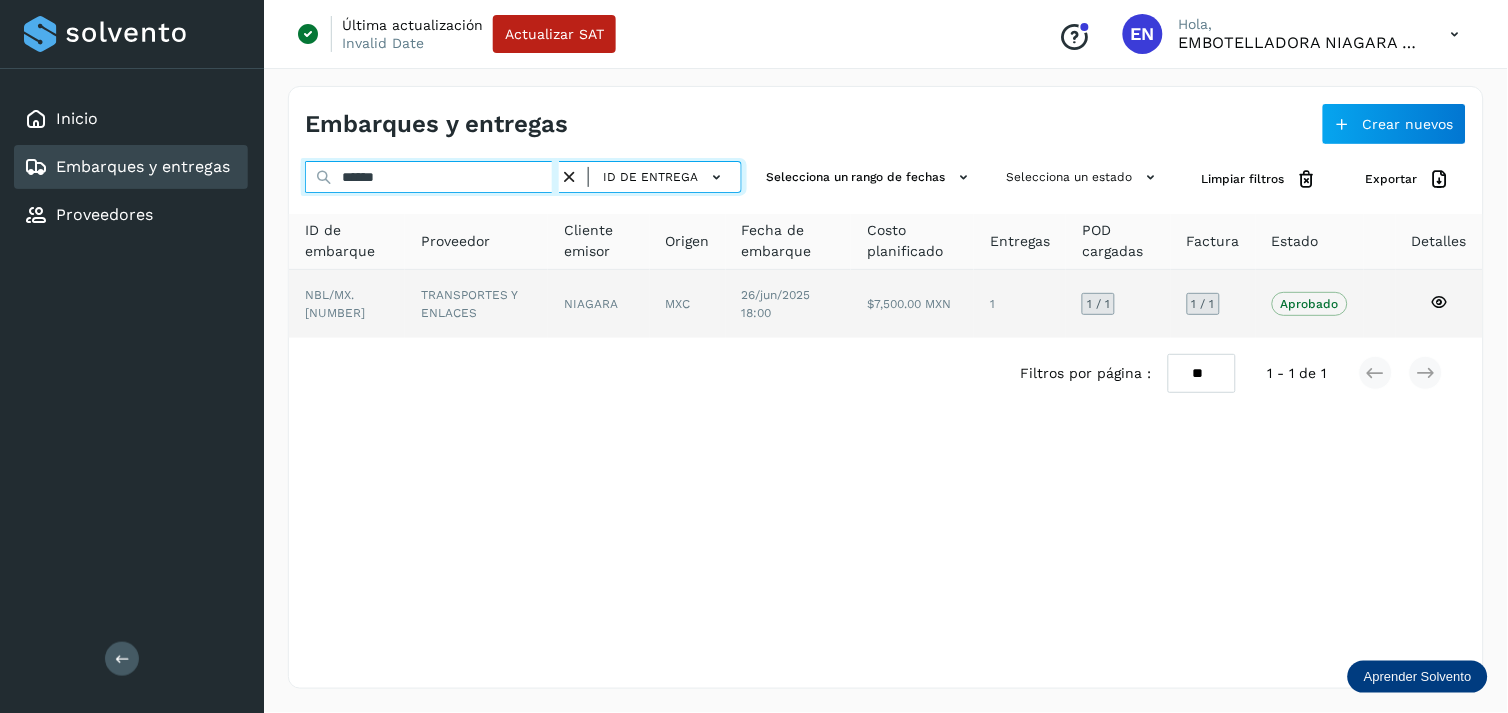 type on "******" 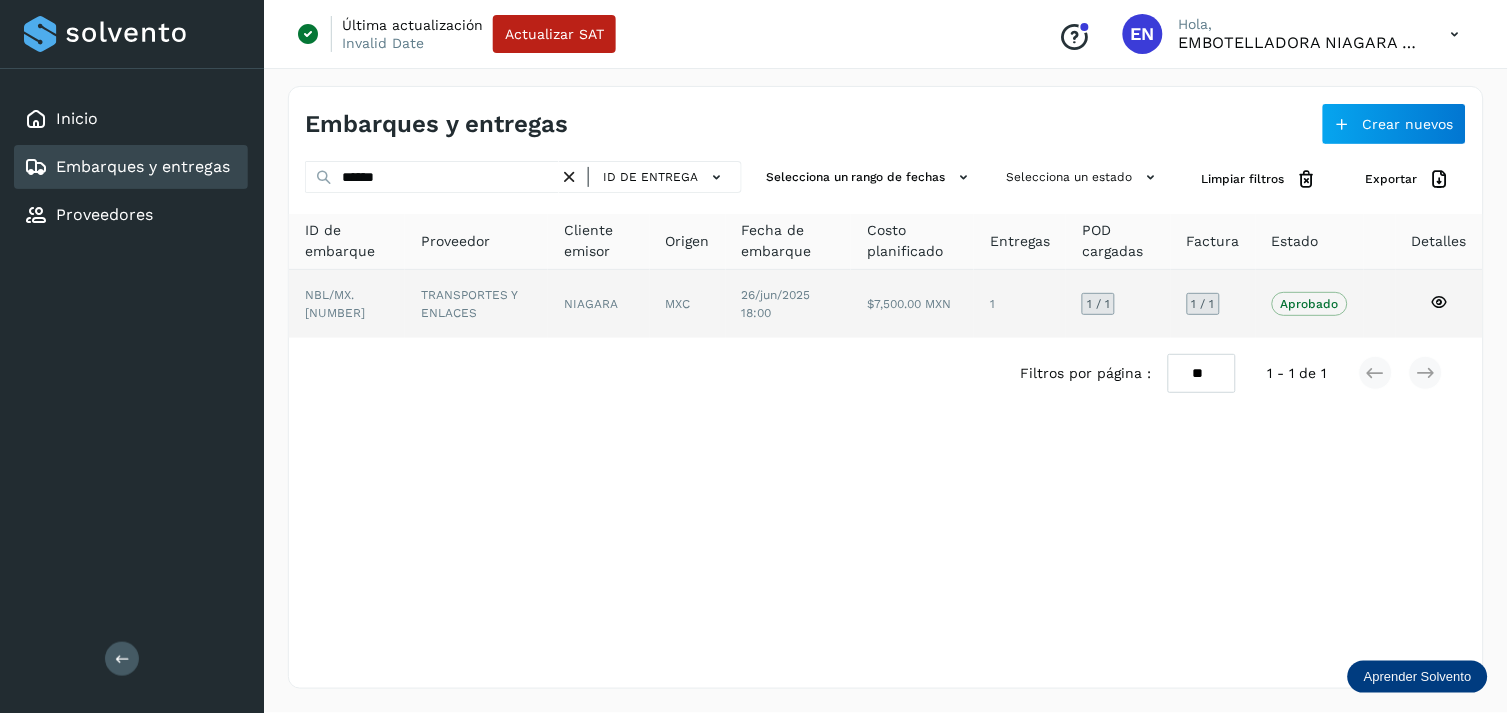 click on "TRANSPORTES Y ENLACES" 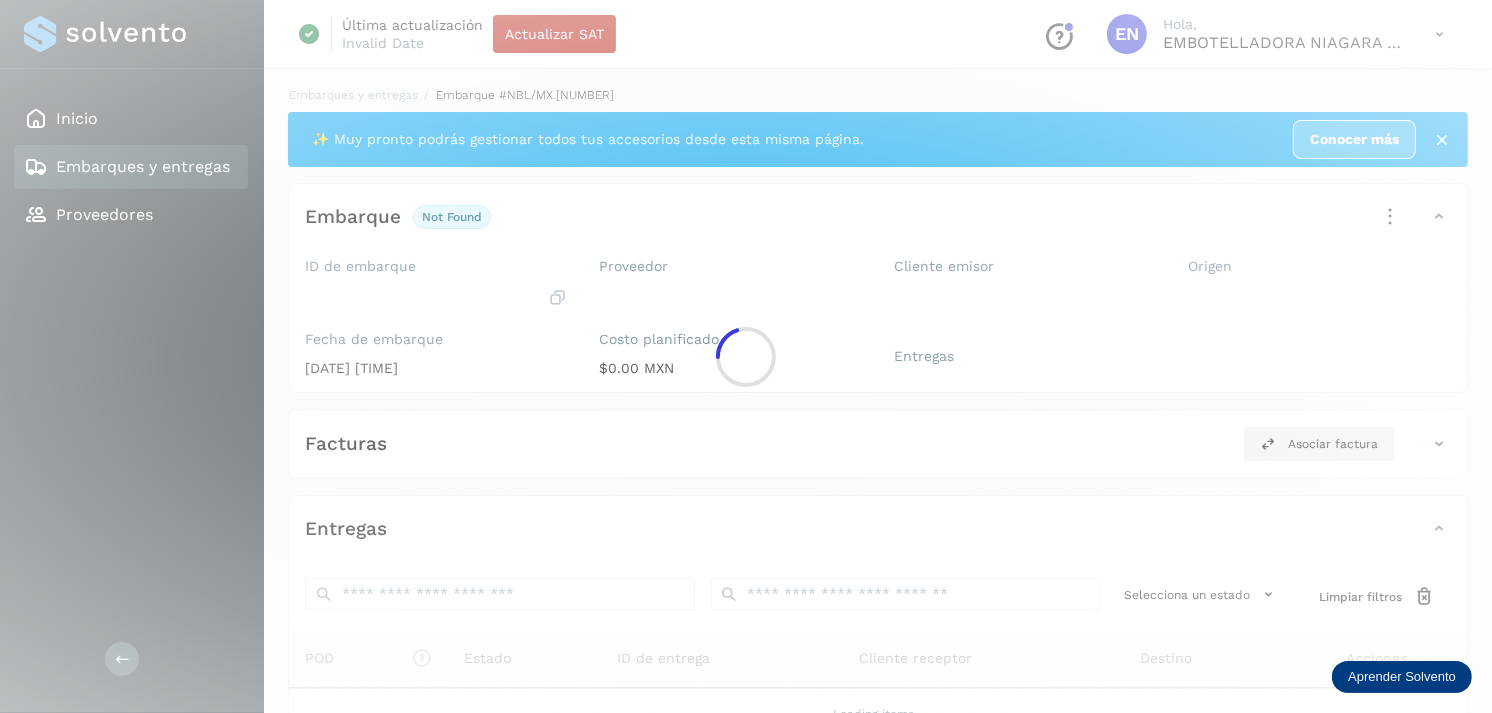 click 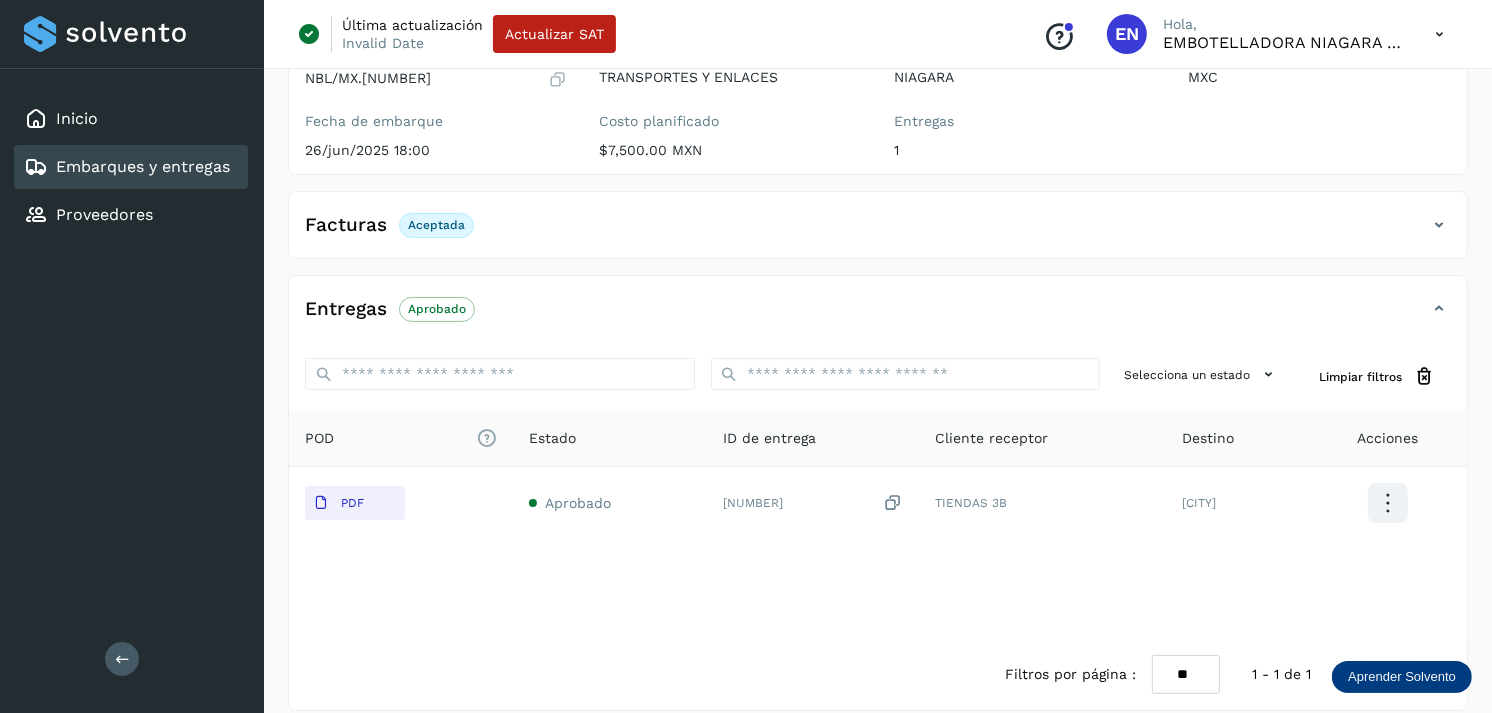 scroll, scrollTop: 241, scrollLeft: 0, axis: vertical 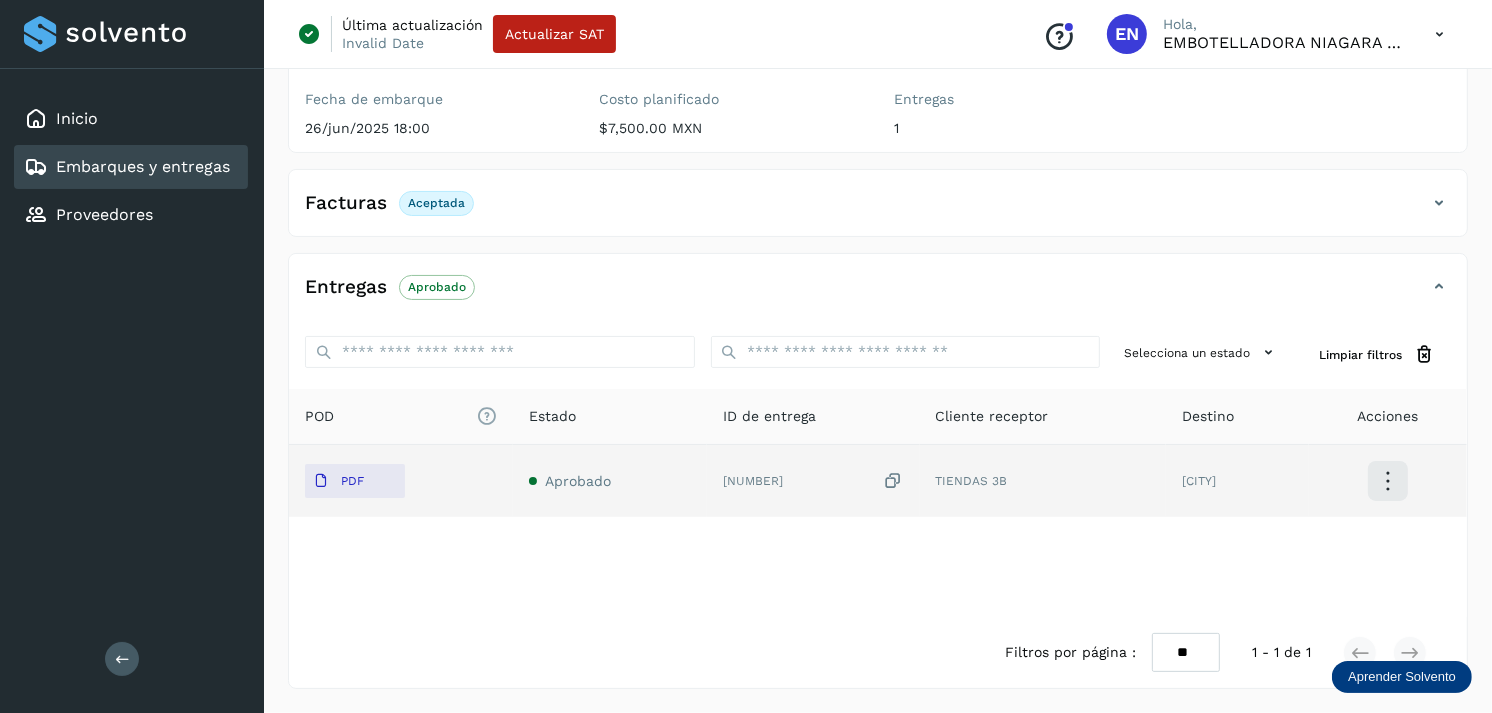 click on "PDF" 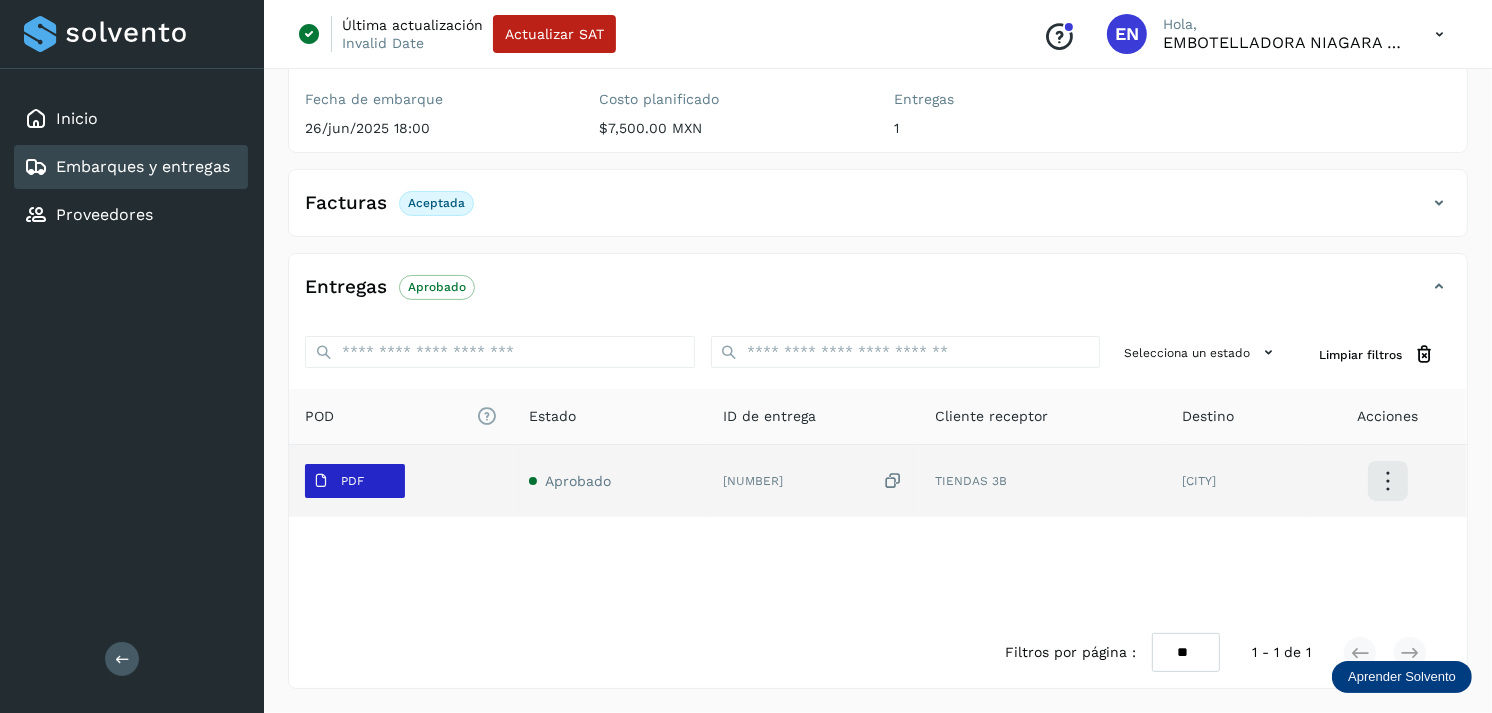 click on "PDF" at bounding box center [355, 481] 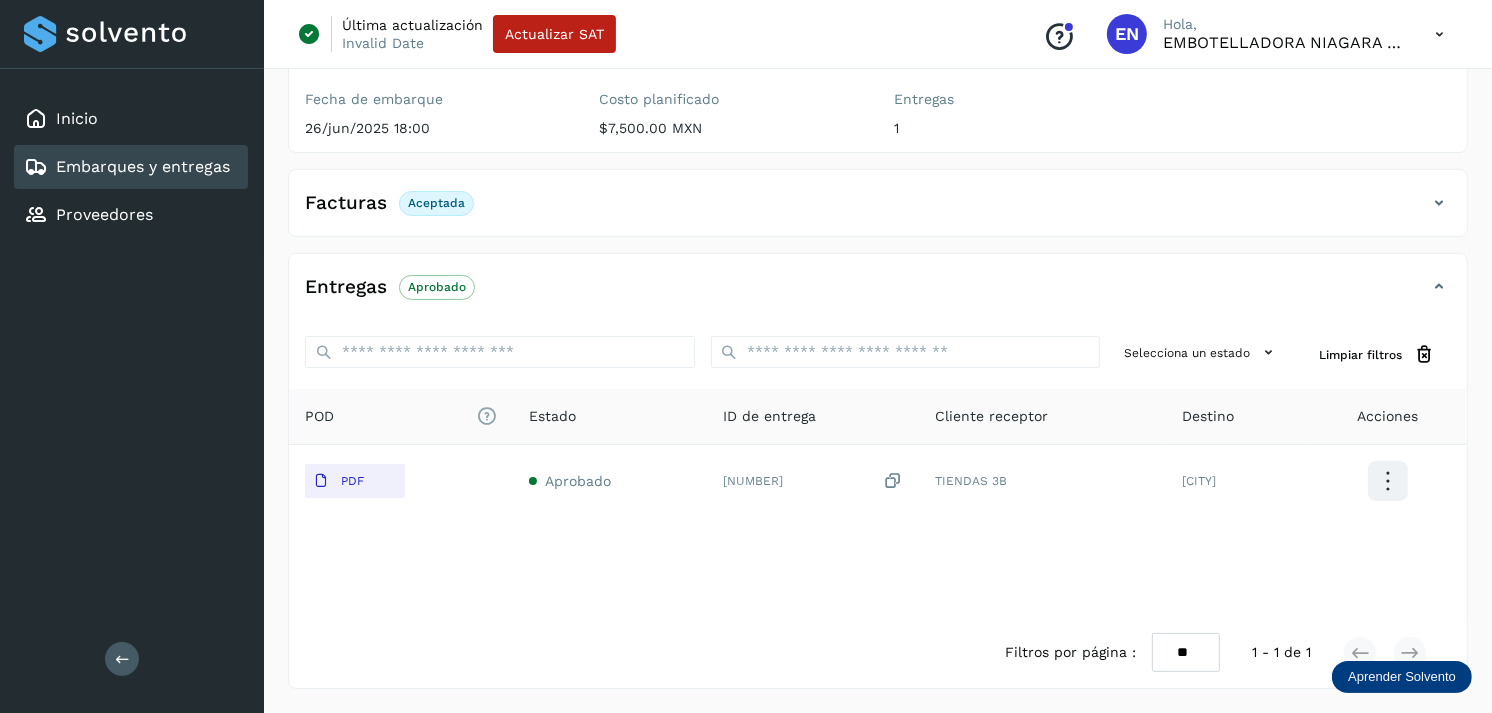 click on "Embarques y entregas" 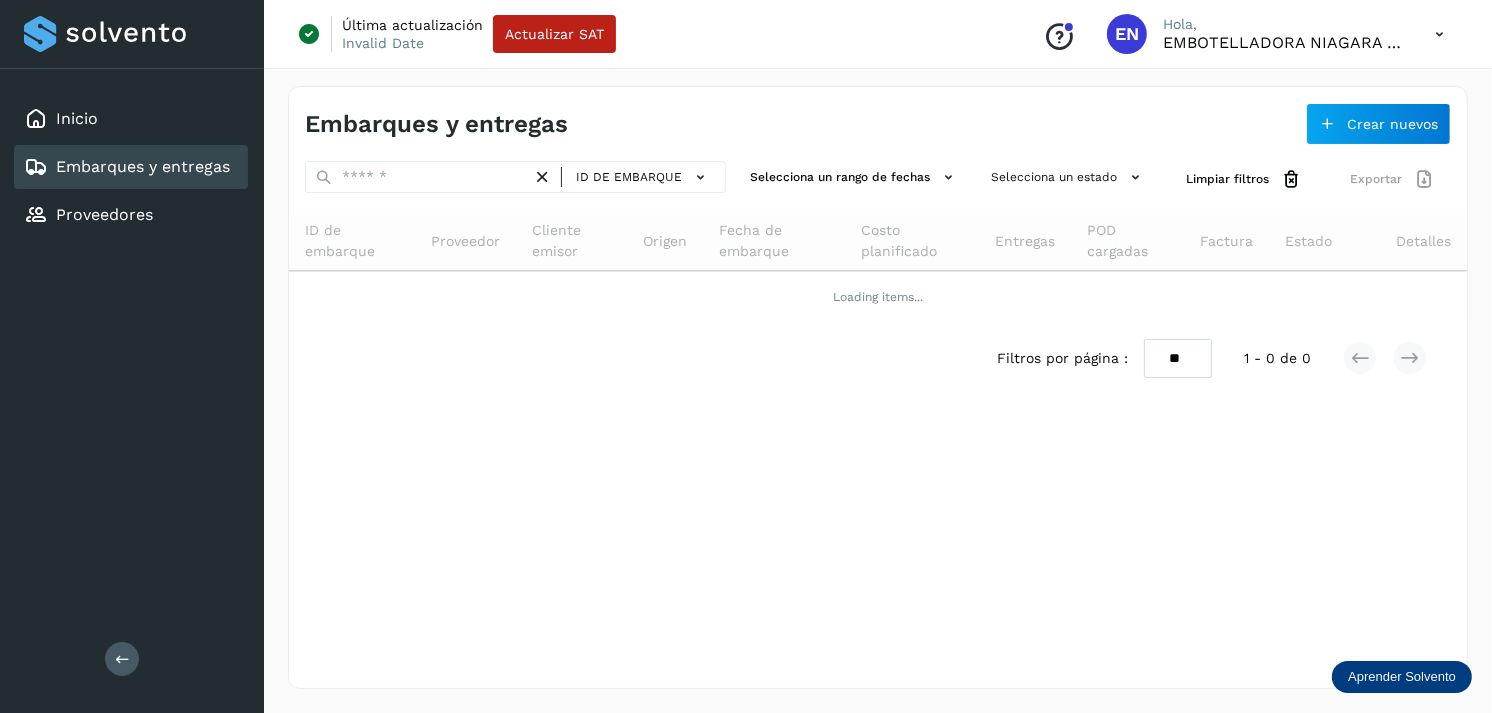 scroll, scrollTop: 0, scrollLeft: 0, axis: both 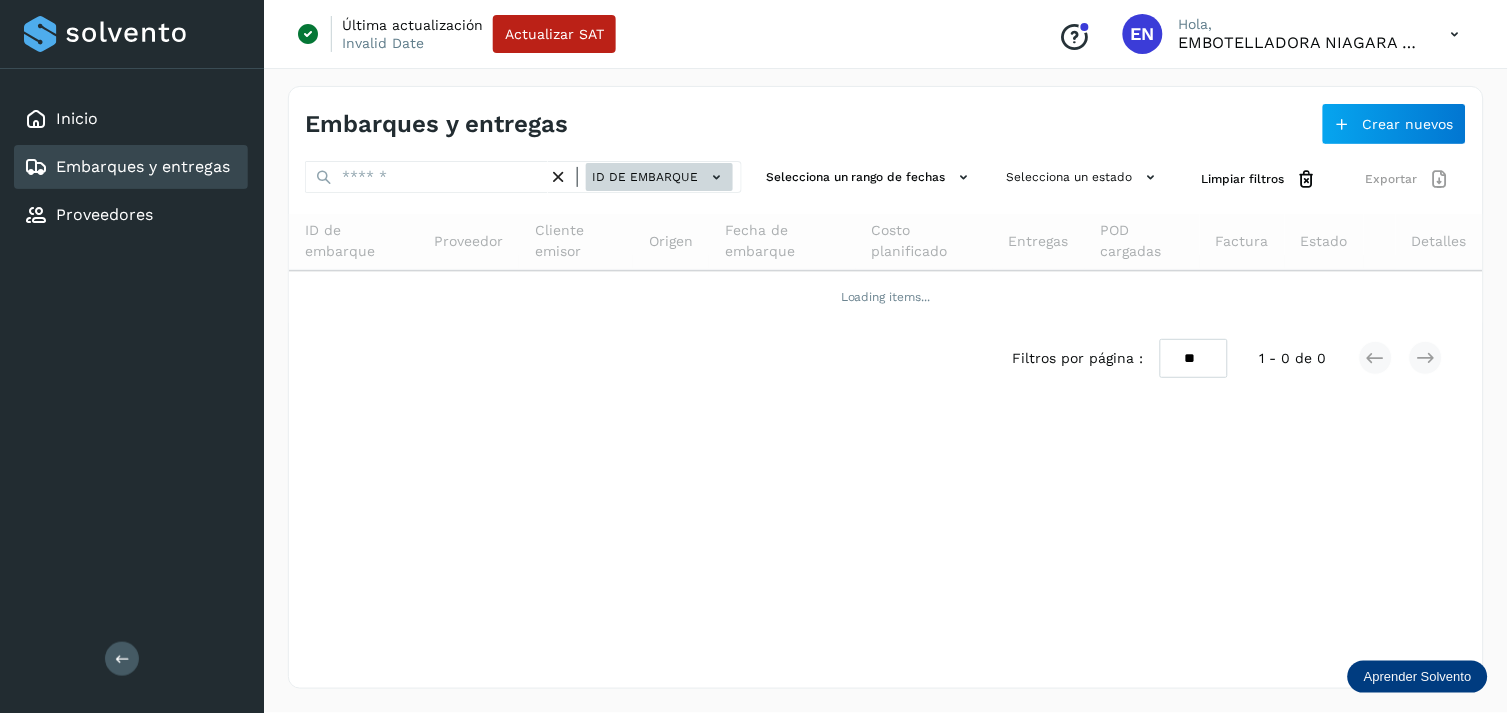 click on "ID de embarque" 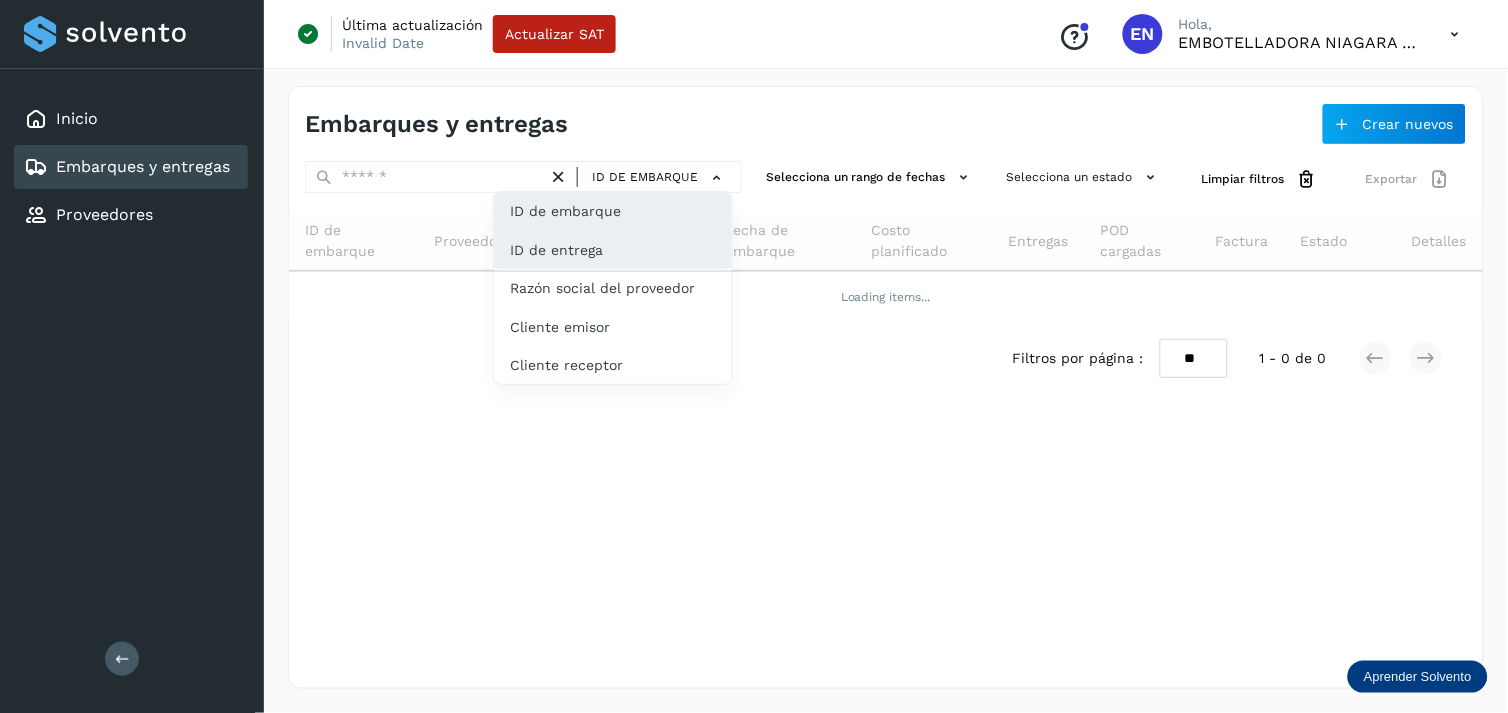 click on "ID de entrega" 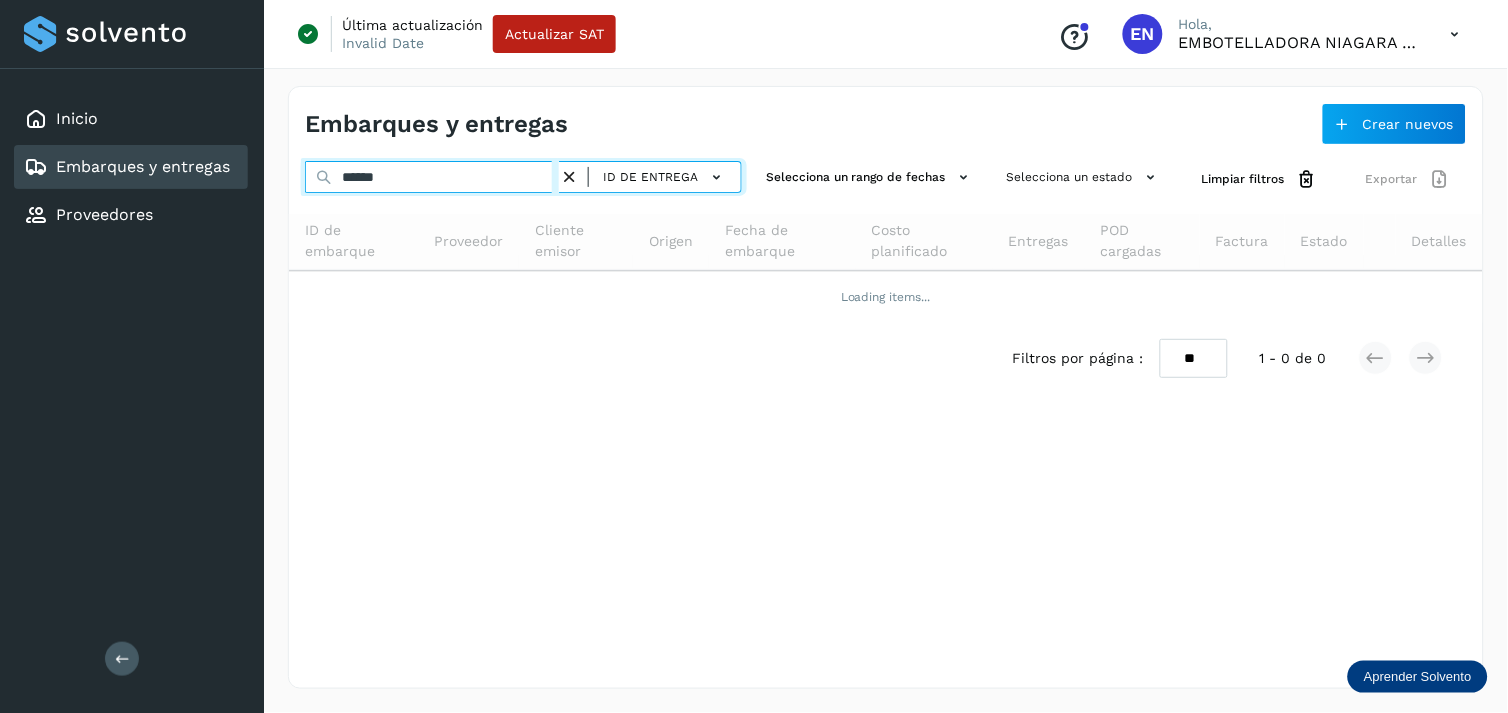 click on "******" at bounding box center [432, 177] 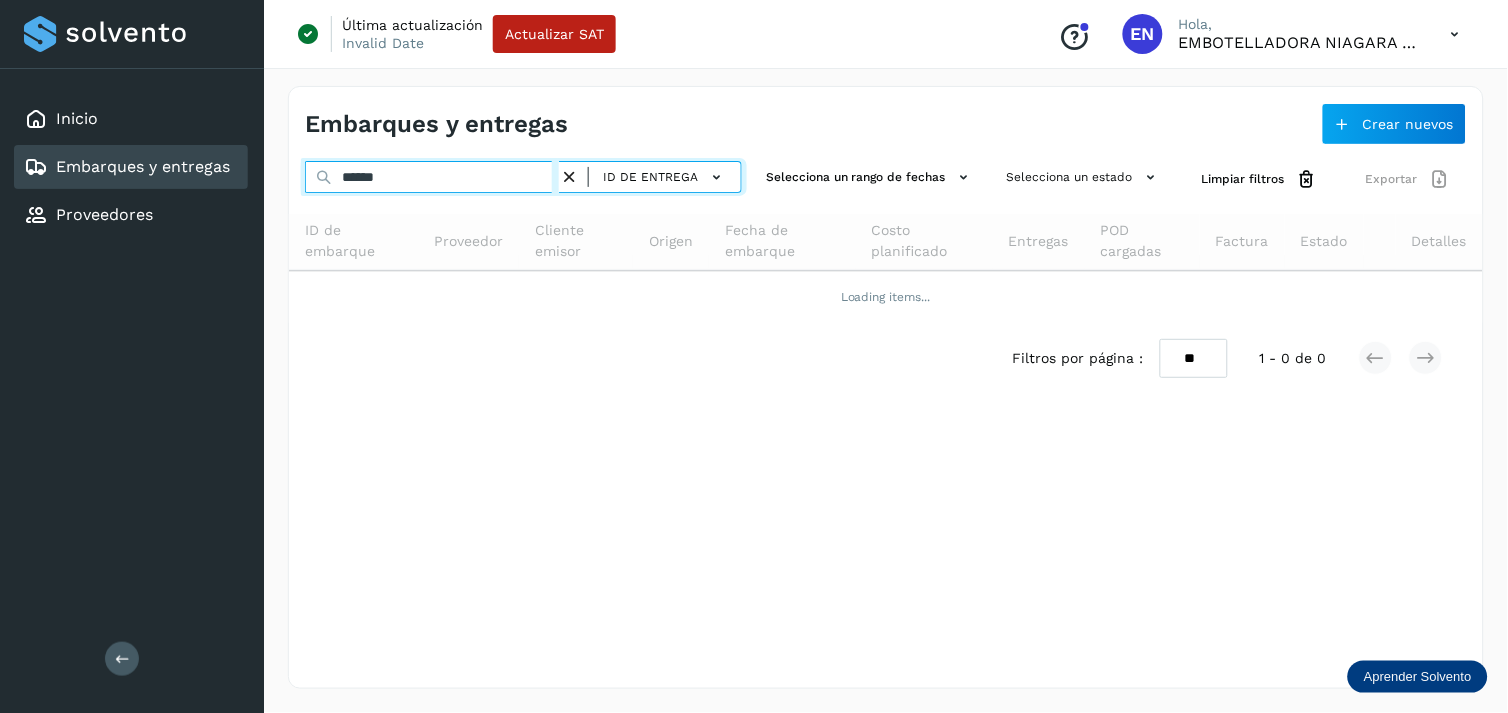 click on "******" at bounding box center (432, 177) 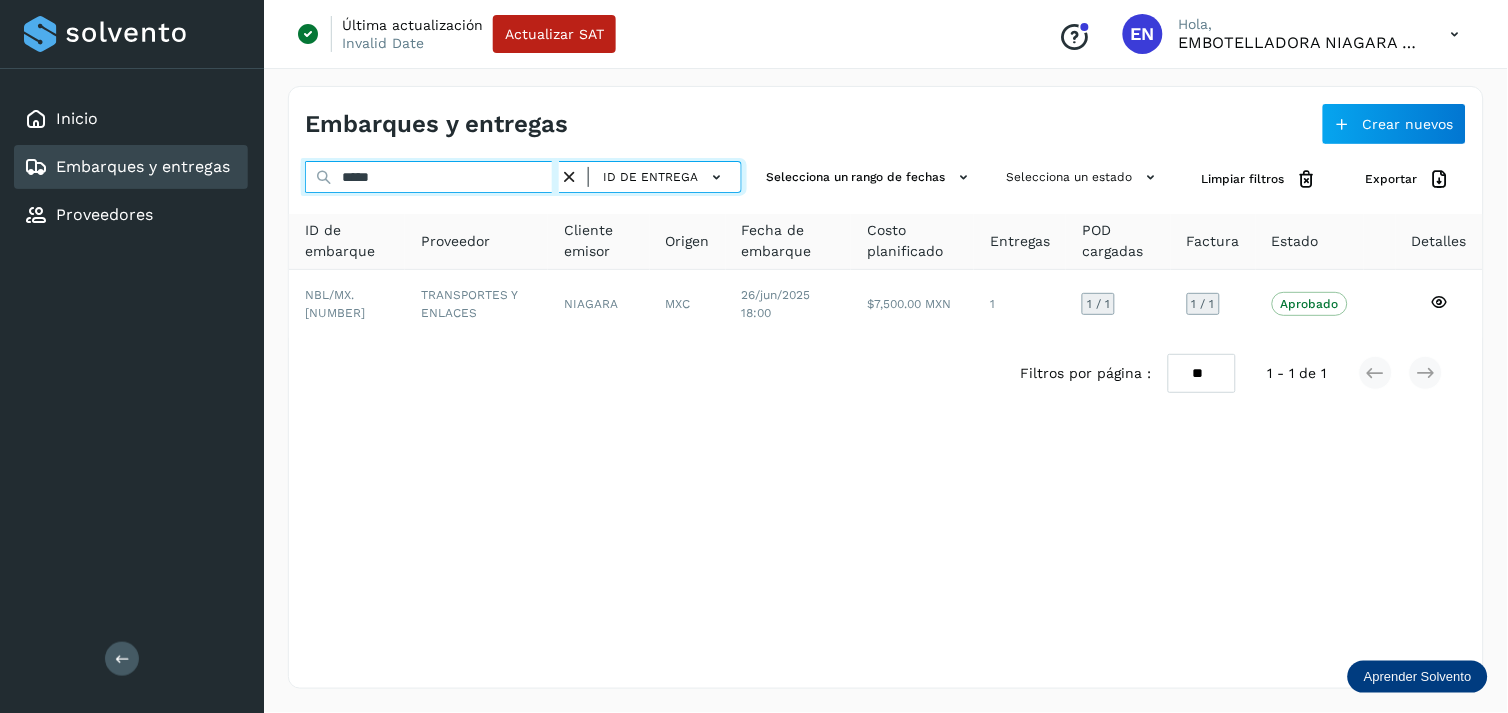 type on "*****" 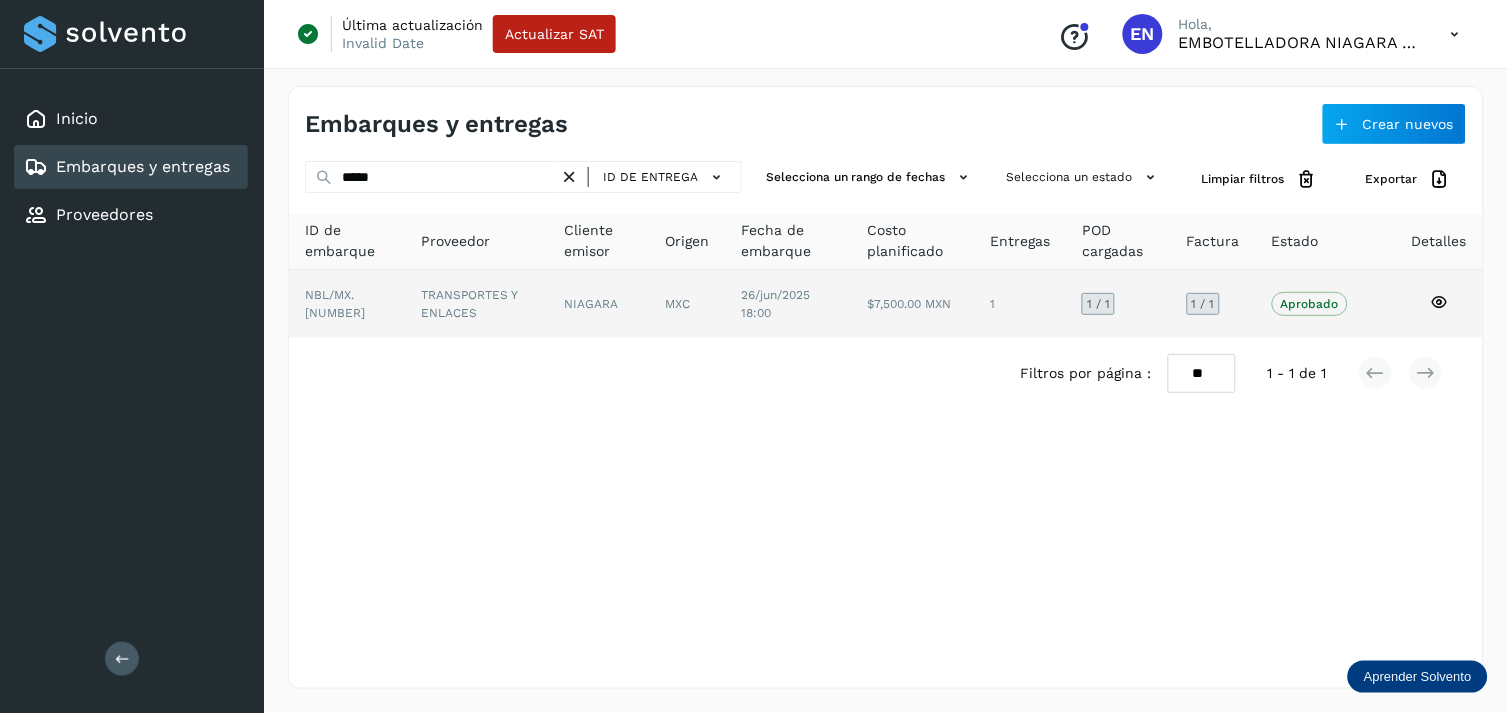 drag, startPoint x: 488, startPoint y: 346, endPoint x: 562, endPoint y: 301, distance: 86.608315 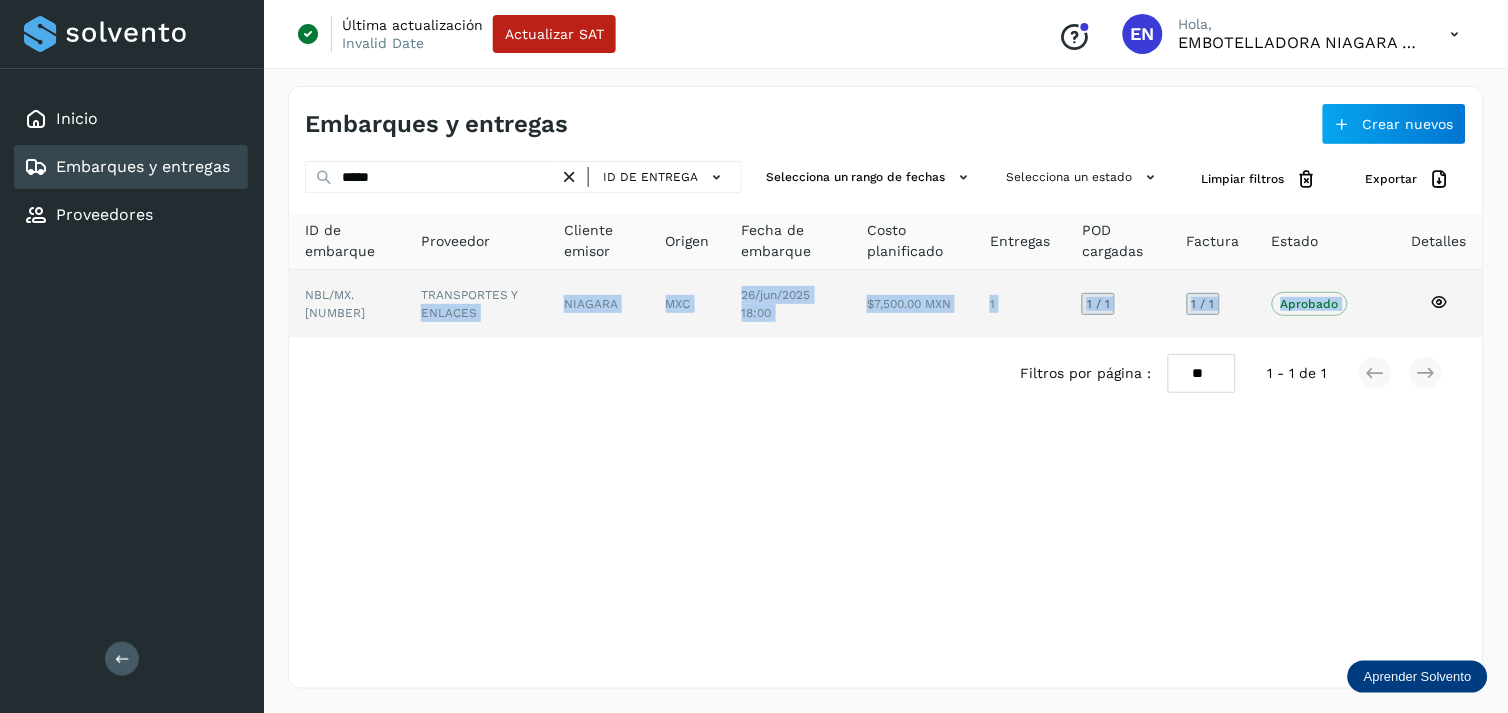 click on "TRANSPORTES Y ENLACES" 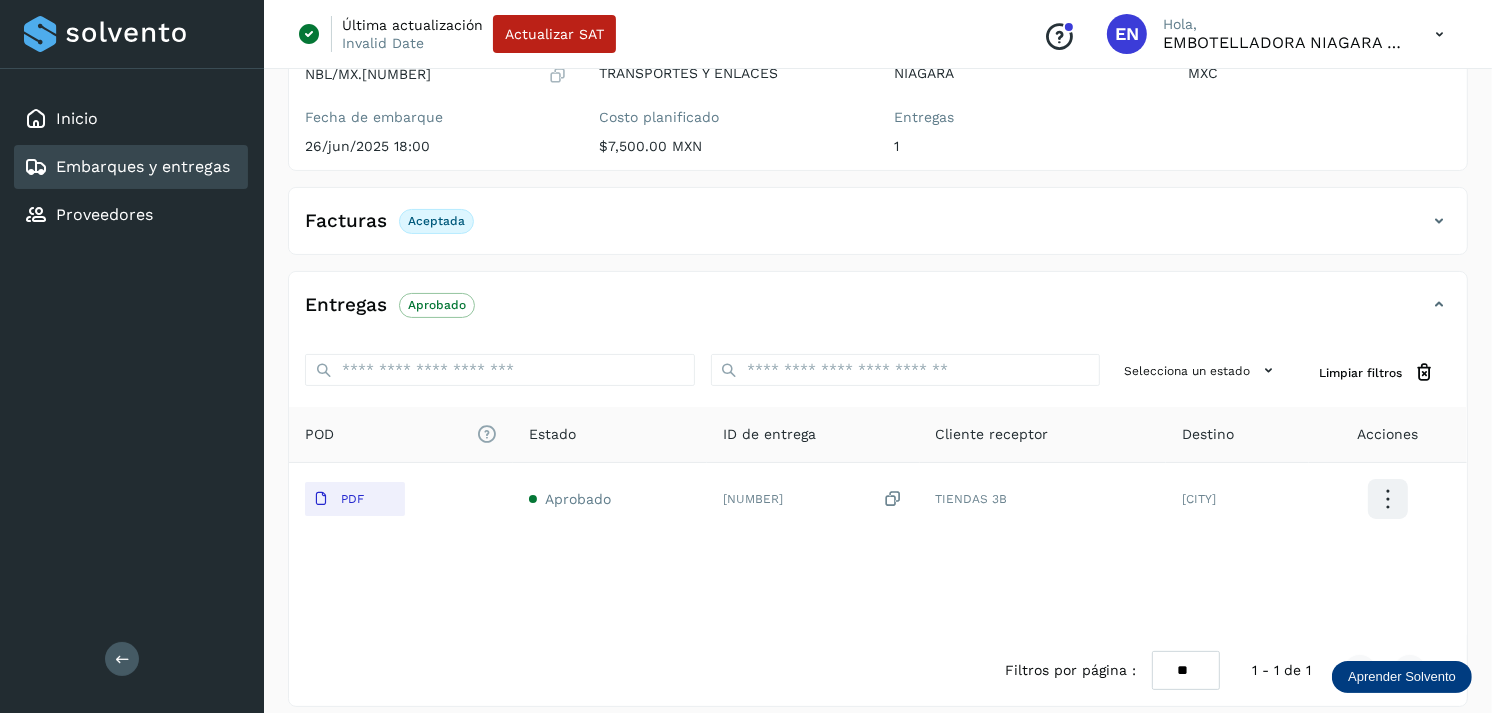 scroll, scrollTop: 241, scrollLeft: 0, axis: vertical 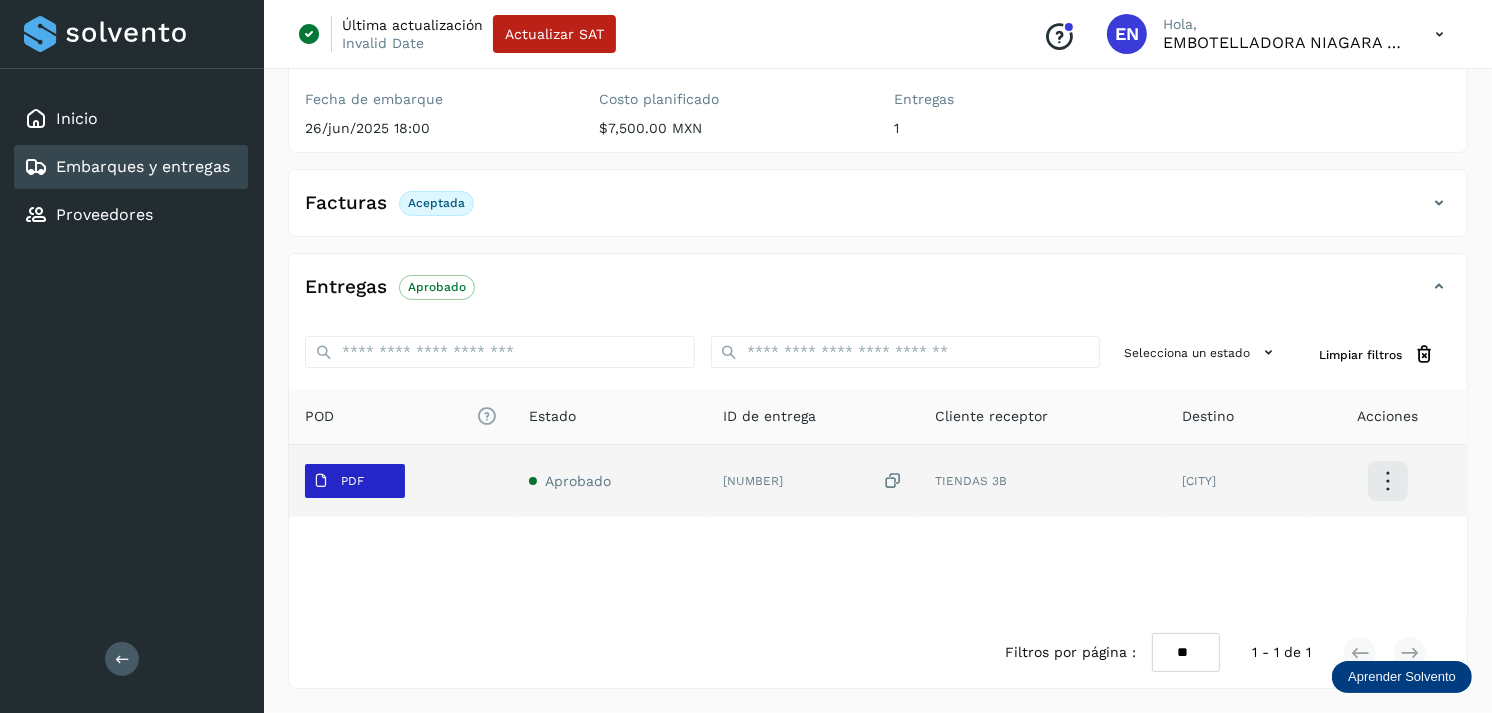 click on "PDF" at bounding box center (338, 481) 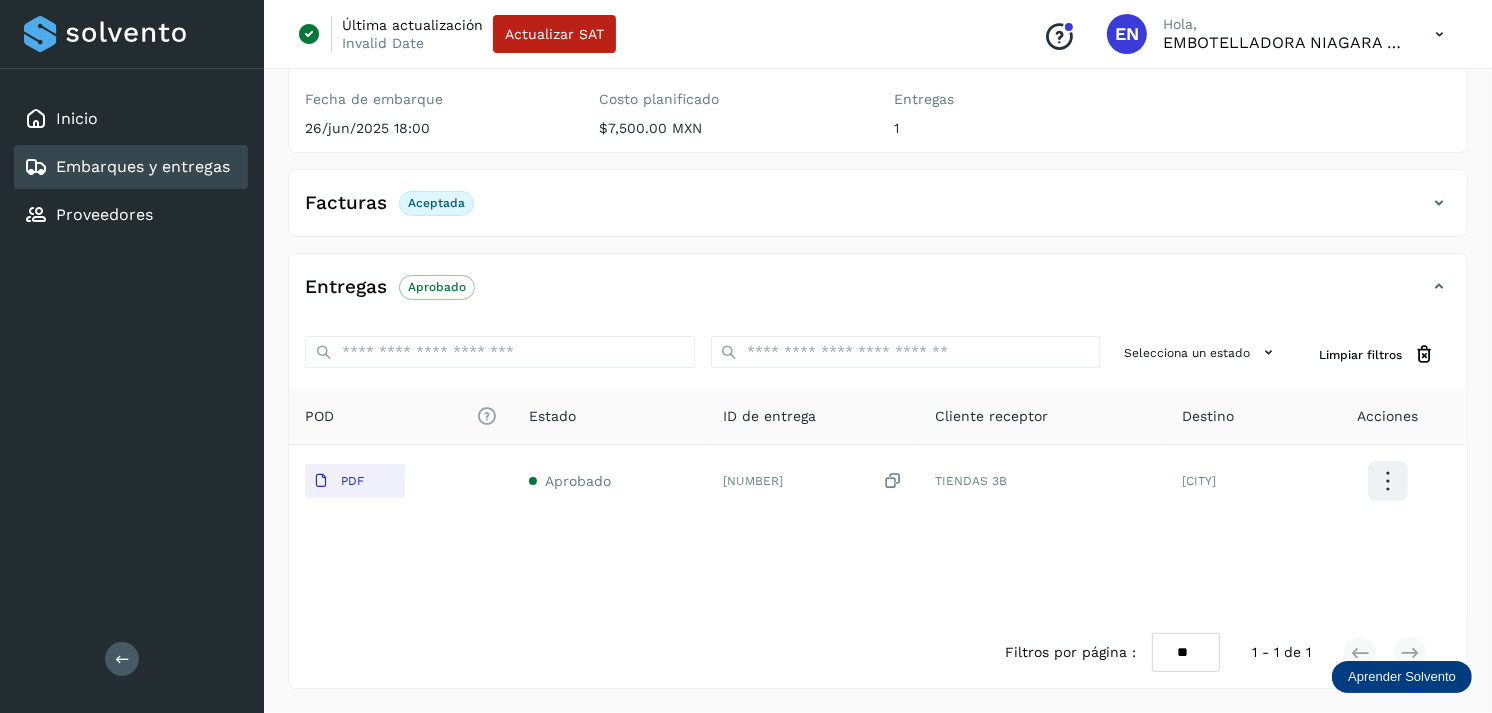 type 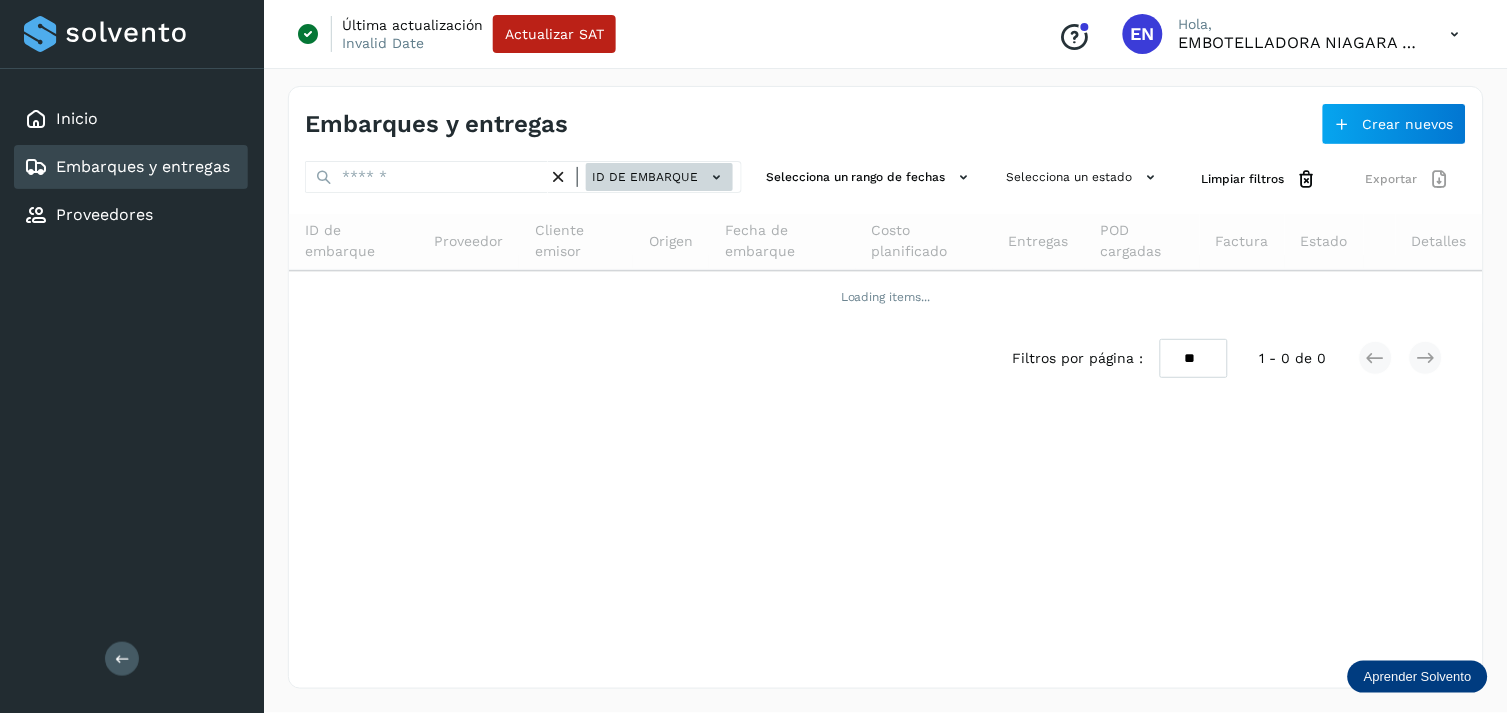 click on "ID de embarque" 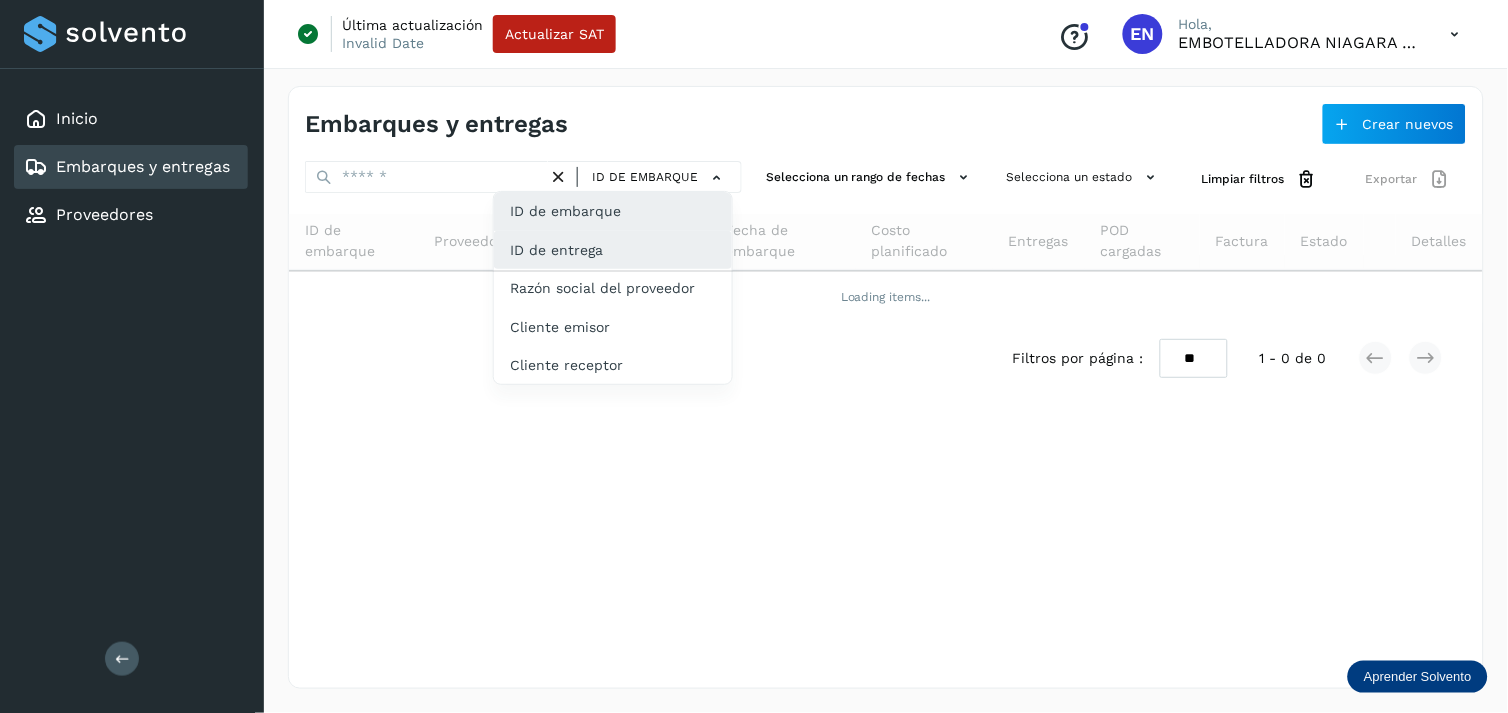 click on "ID de entrega" 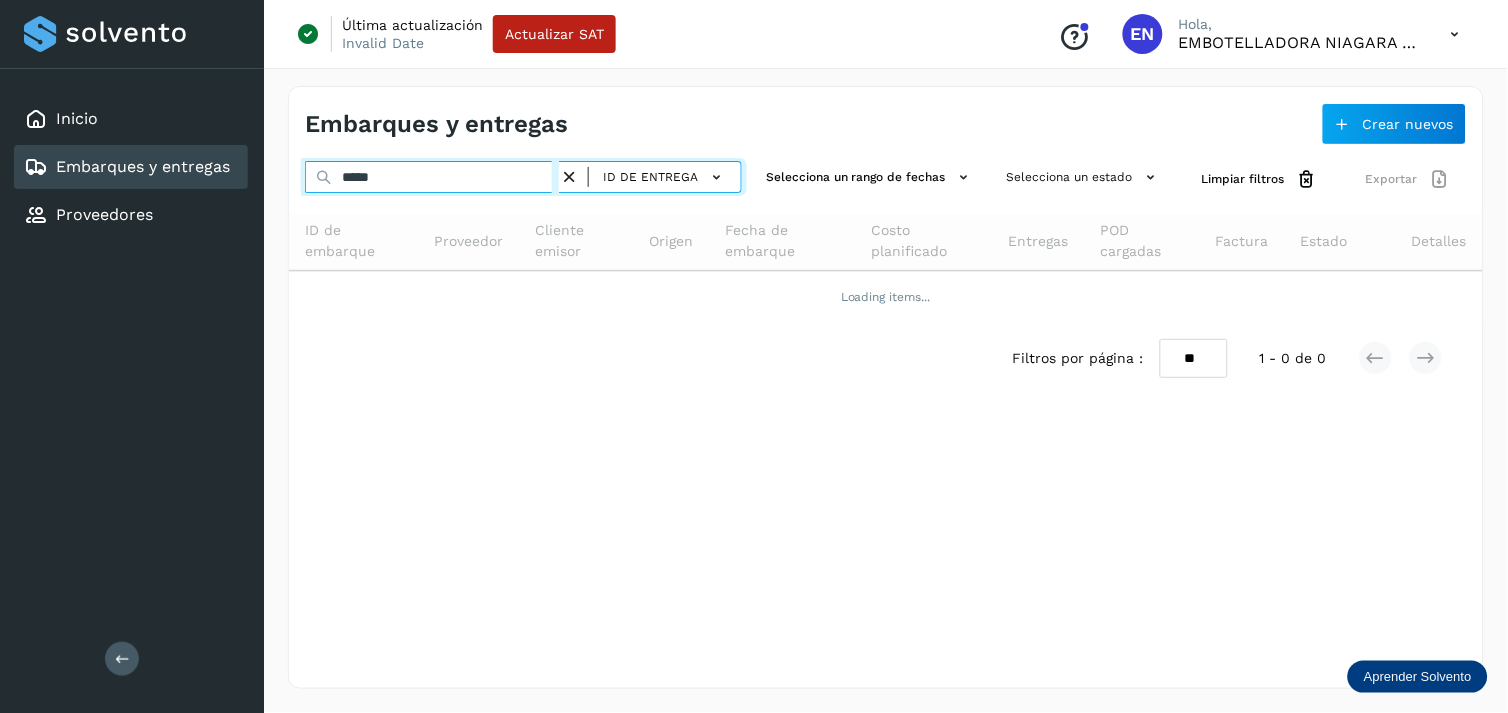 click on "*****" at bounding box center [432, 177] 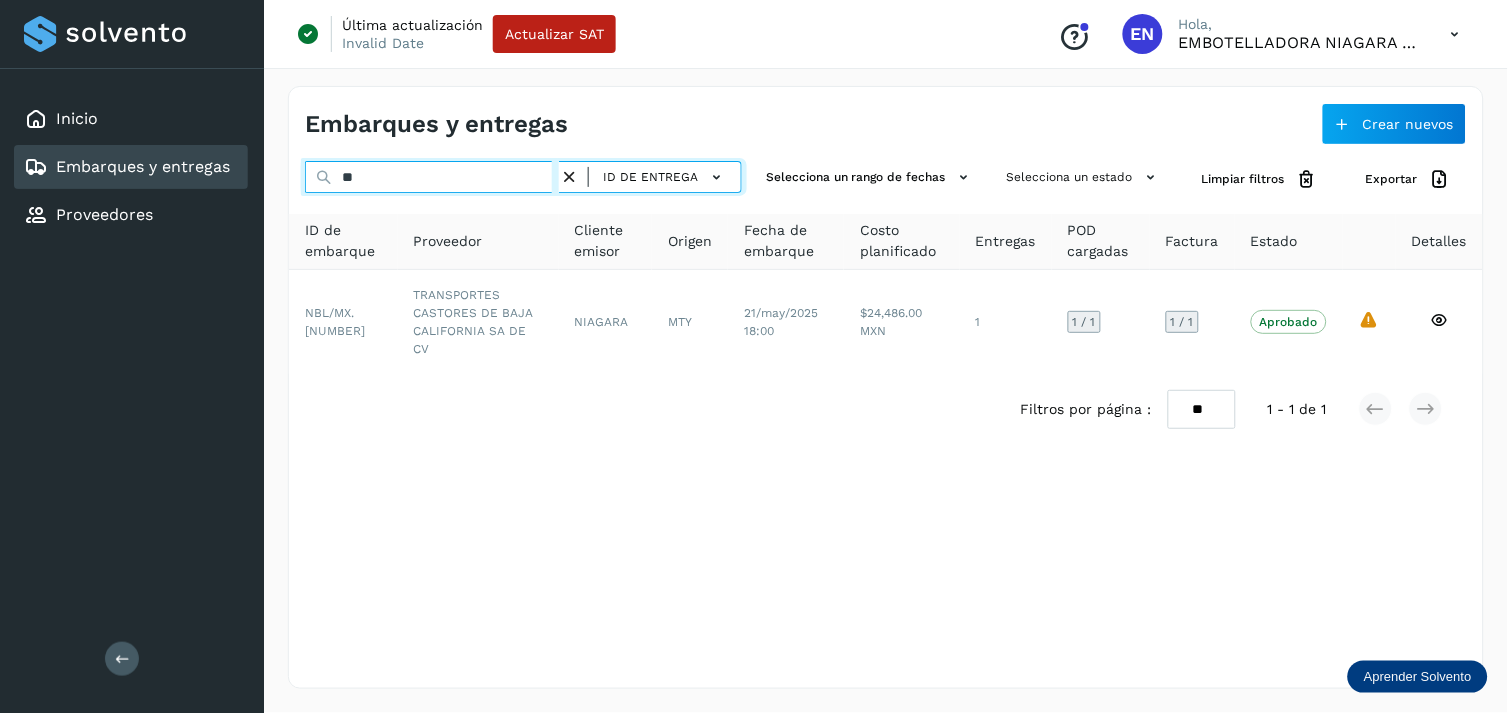 type on "*" 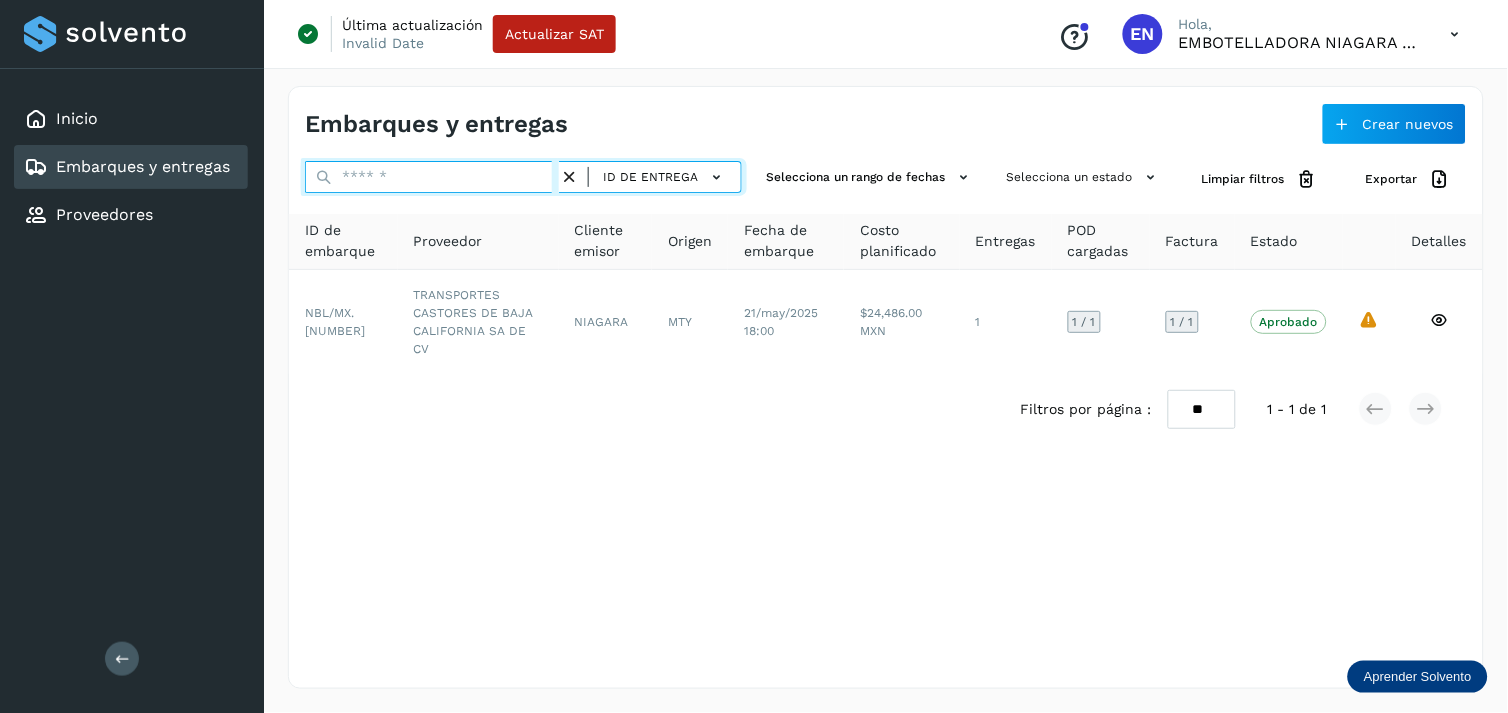 paste on "*****" 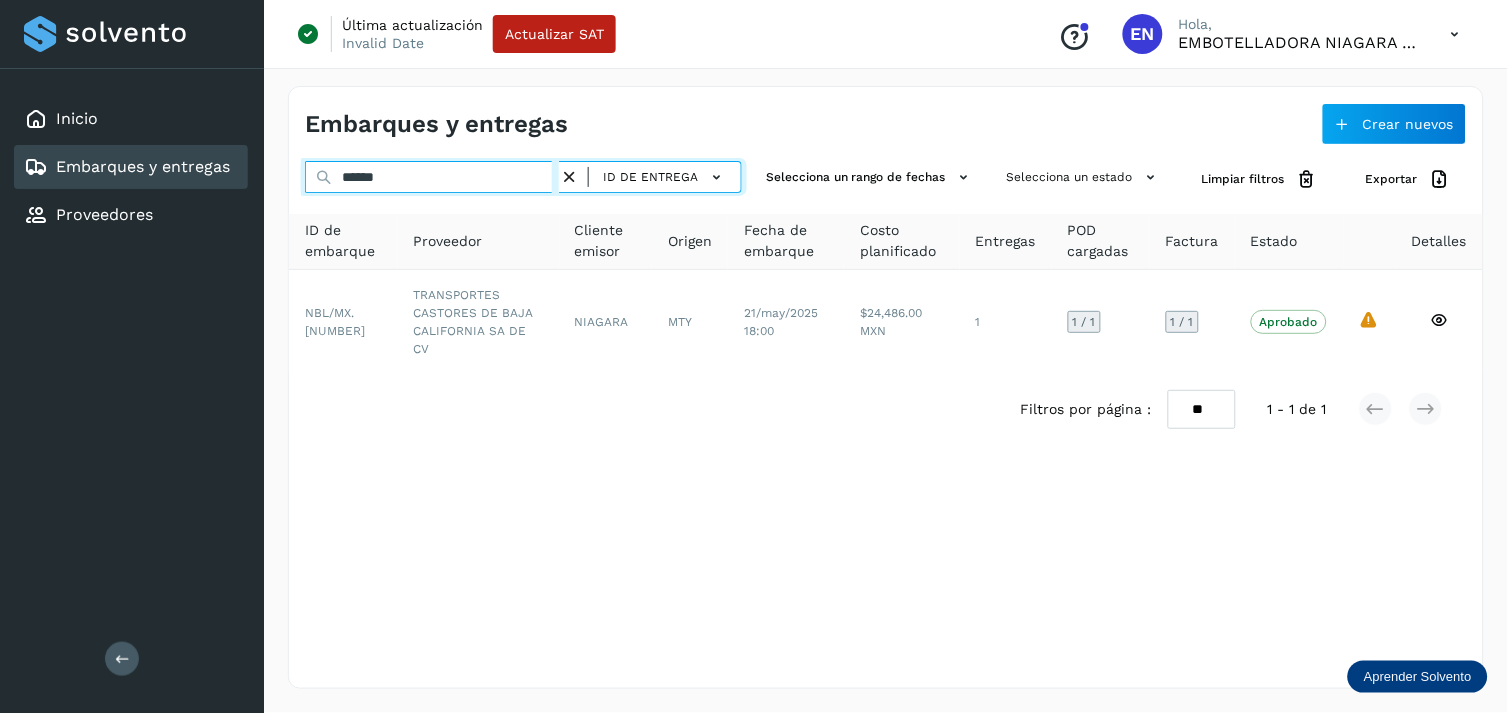 type on "*****" 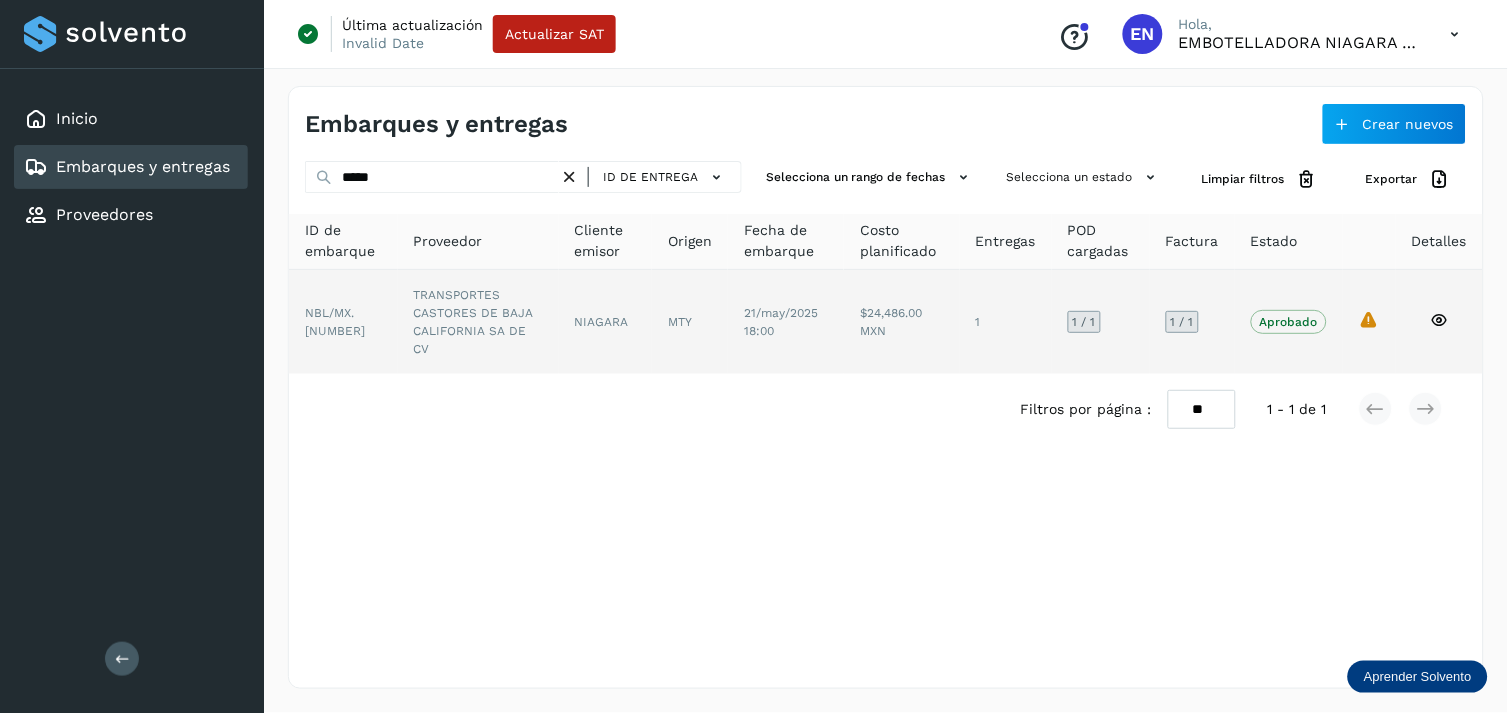 click on "NIAGARA" 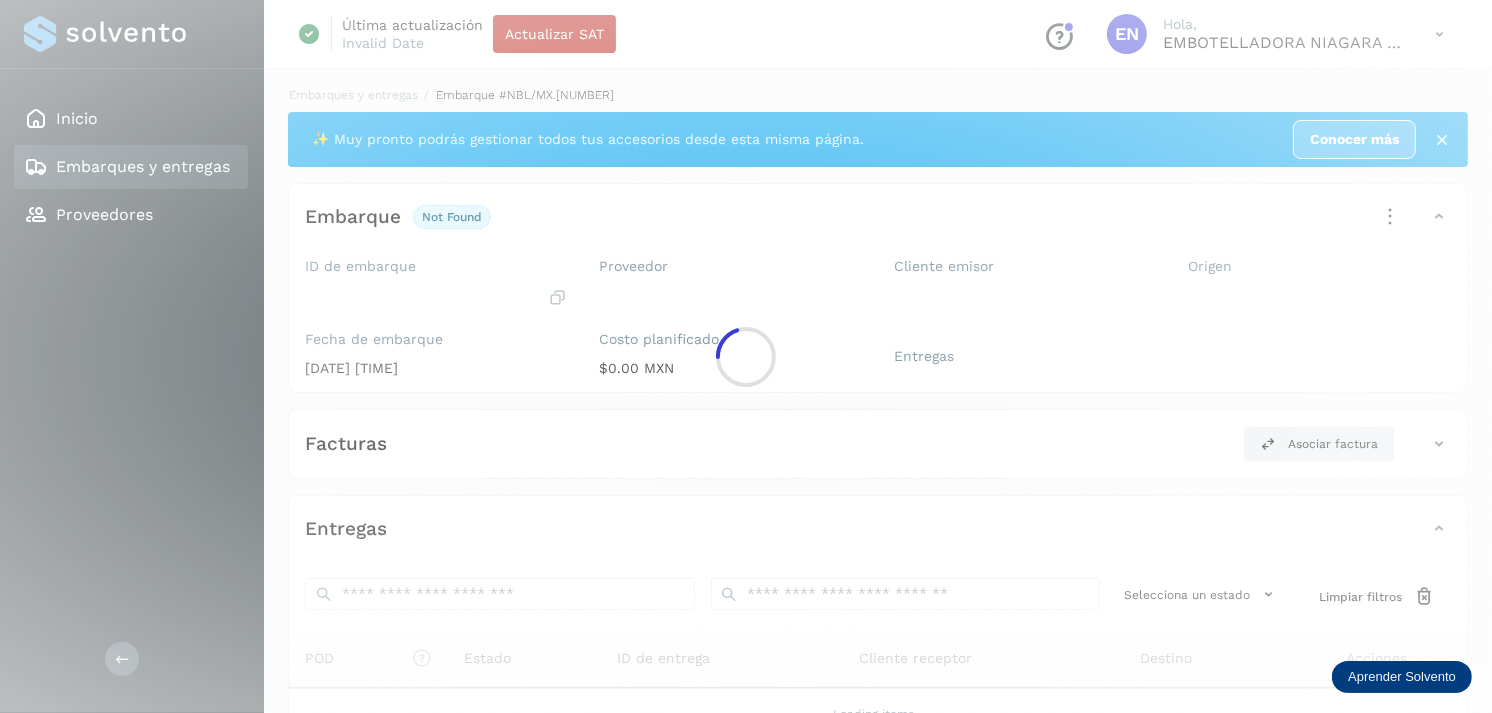 click 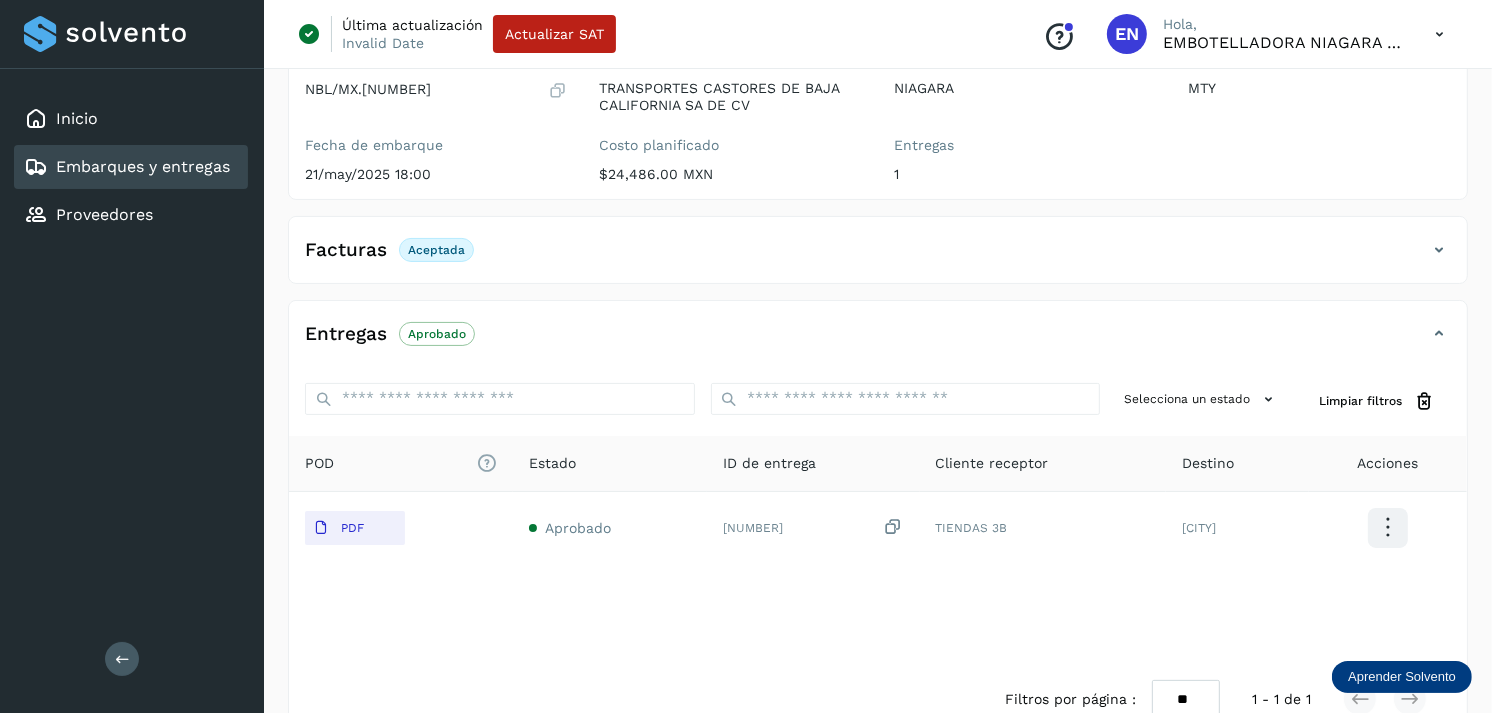 scroll, scrollTop: 325, scrollLeft: 0, axis: vertical 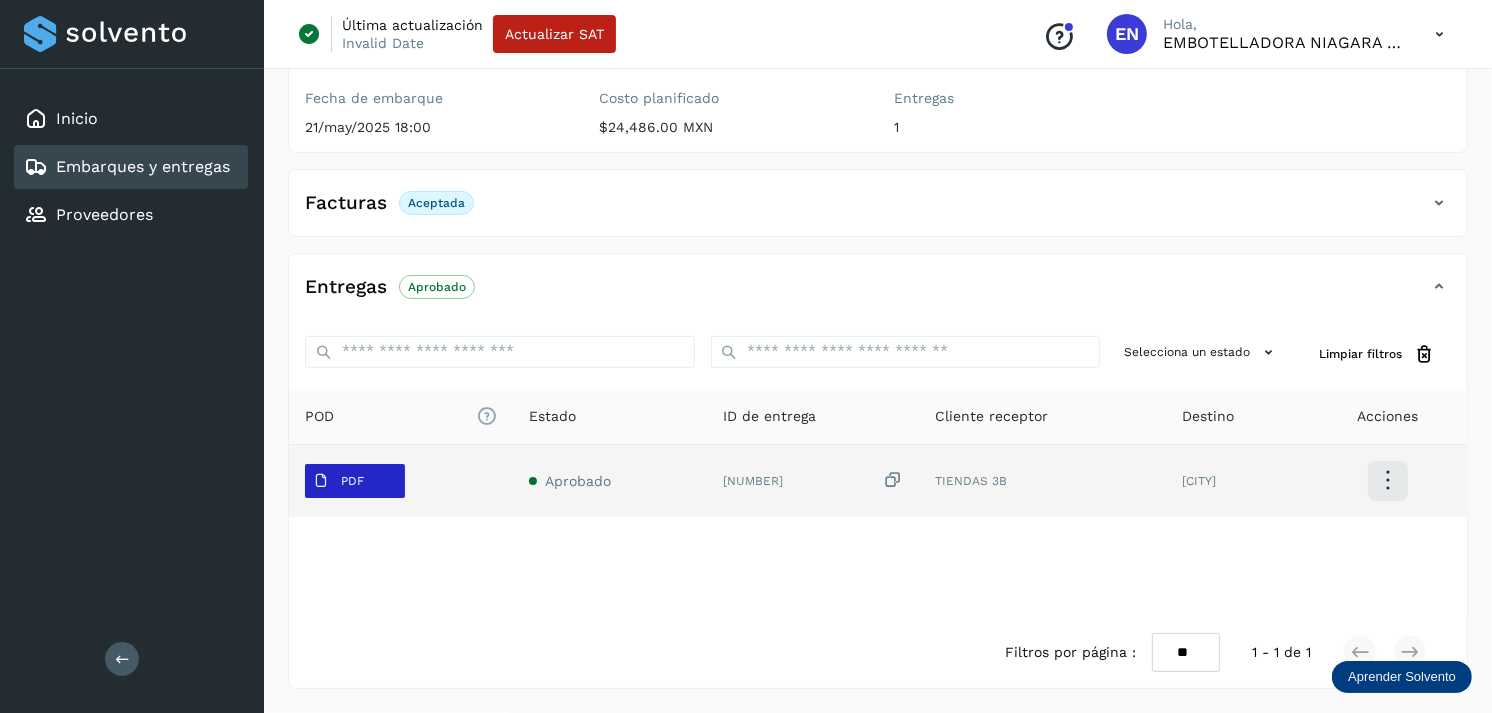 click on "PDF" at bounding box center (338, 481) 